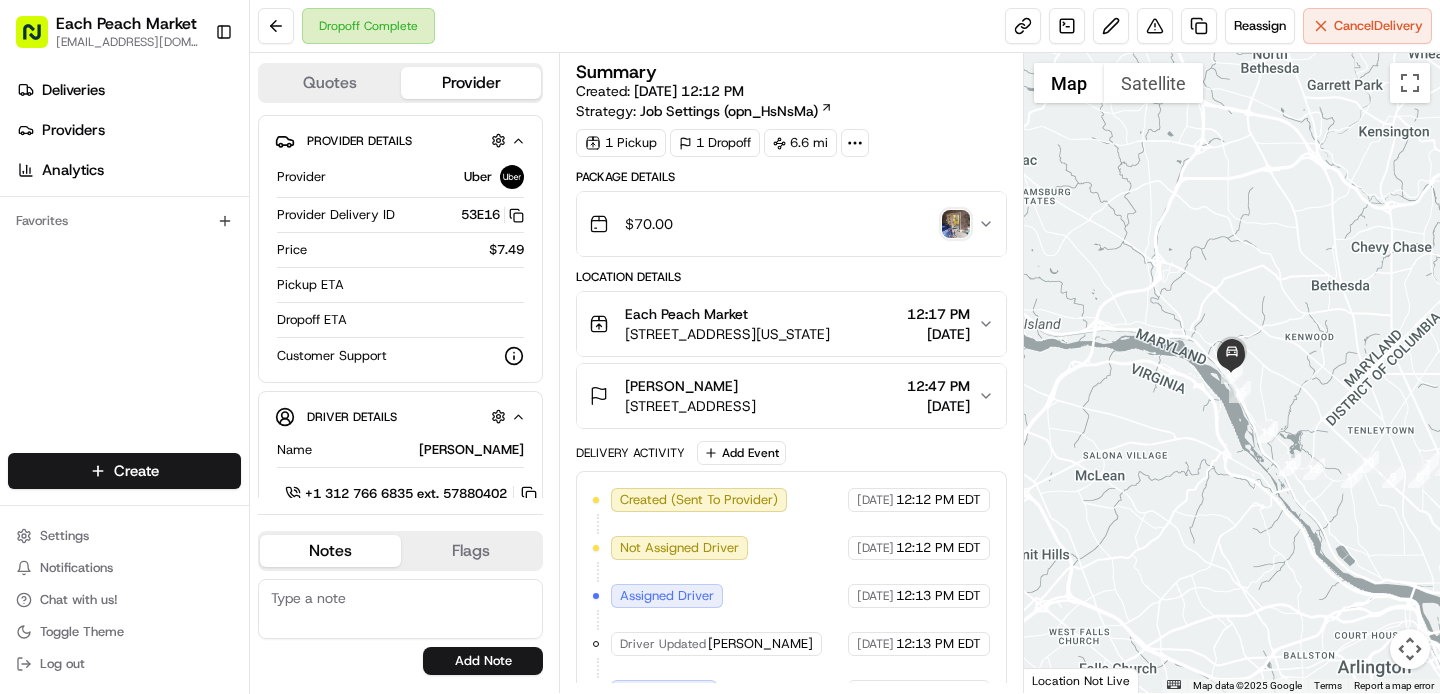 scroll, scrollTop: 0, scrollLeft: 0, axis: both 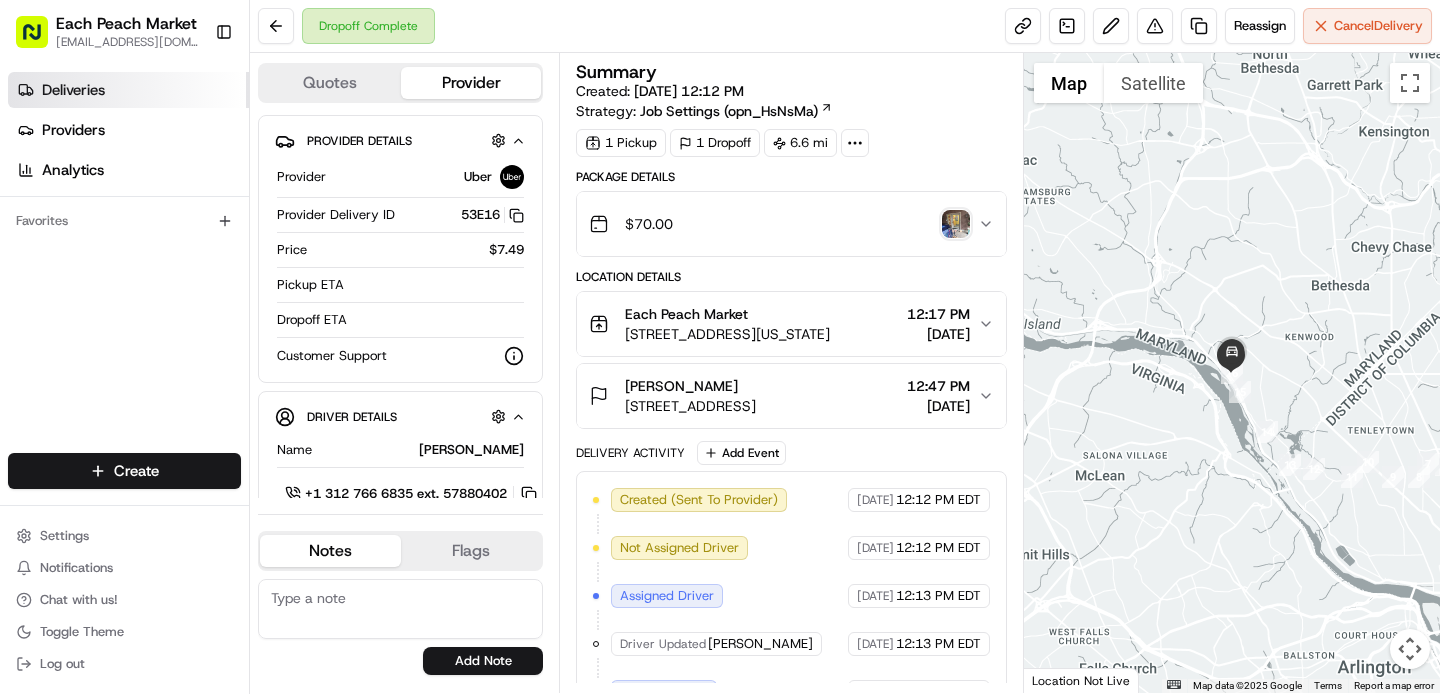 click on "Deliveries" at bounding box center (73, 90) 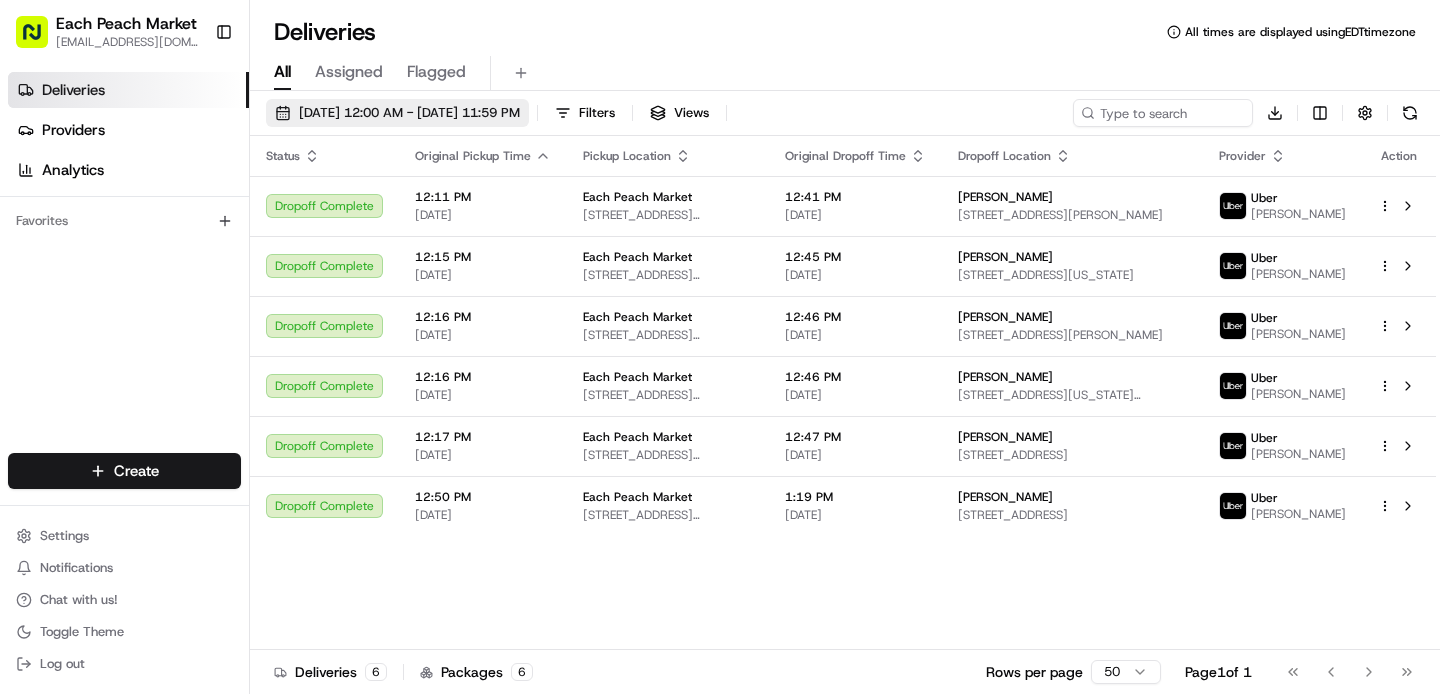click on "[DATE] 12:00 AM - [DATE] 11:59 PM" at bounding box center (409, 113) 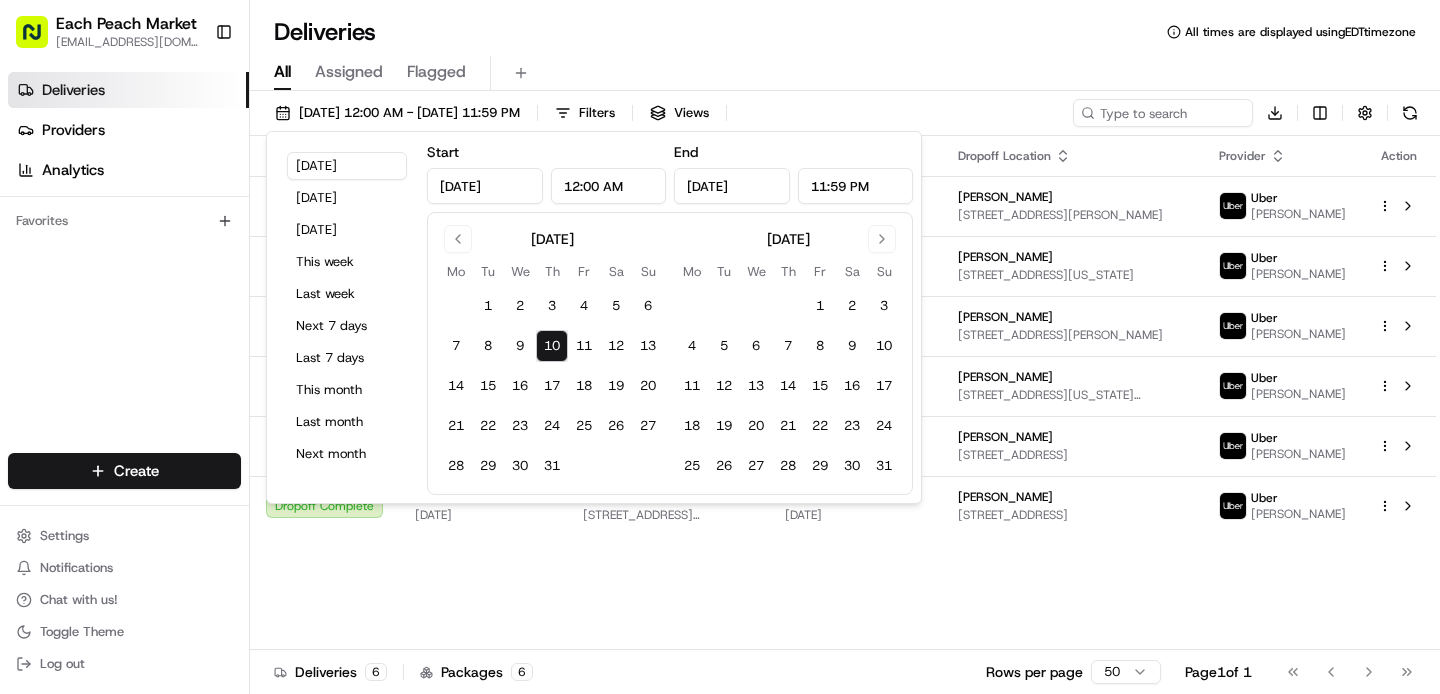 click on "10" at bounding box center (552, 346) 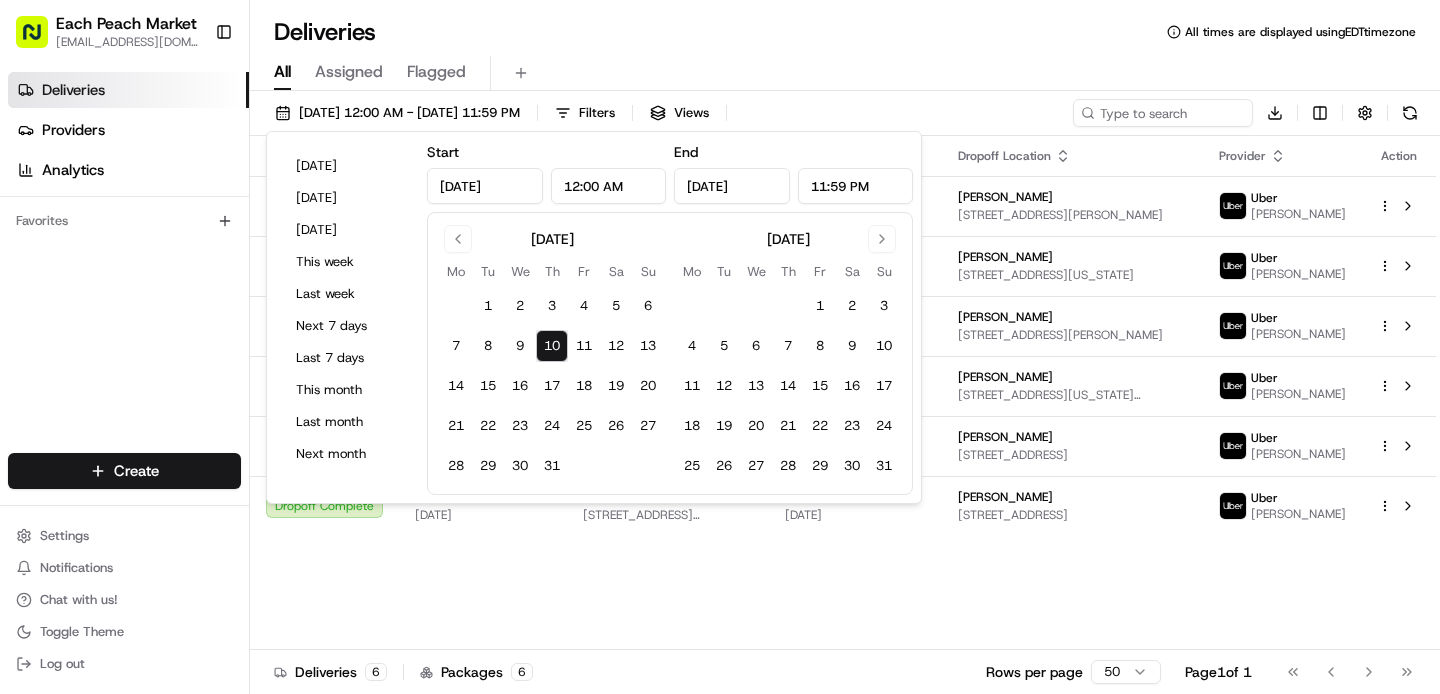 click on "All Assigned Flagged" at bounding box center [845, 73] 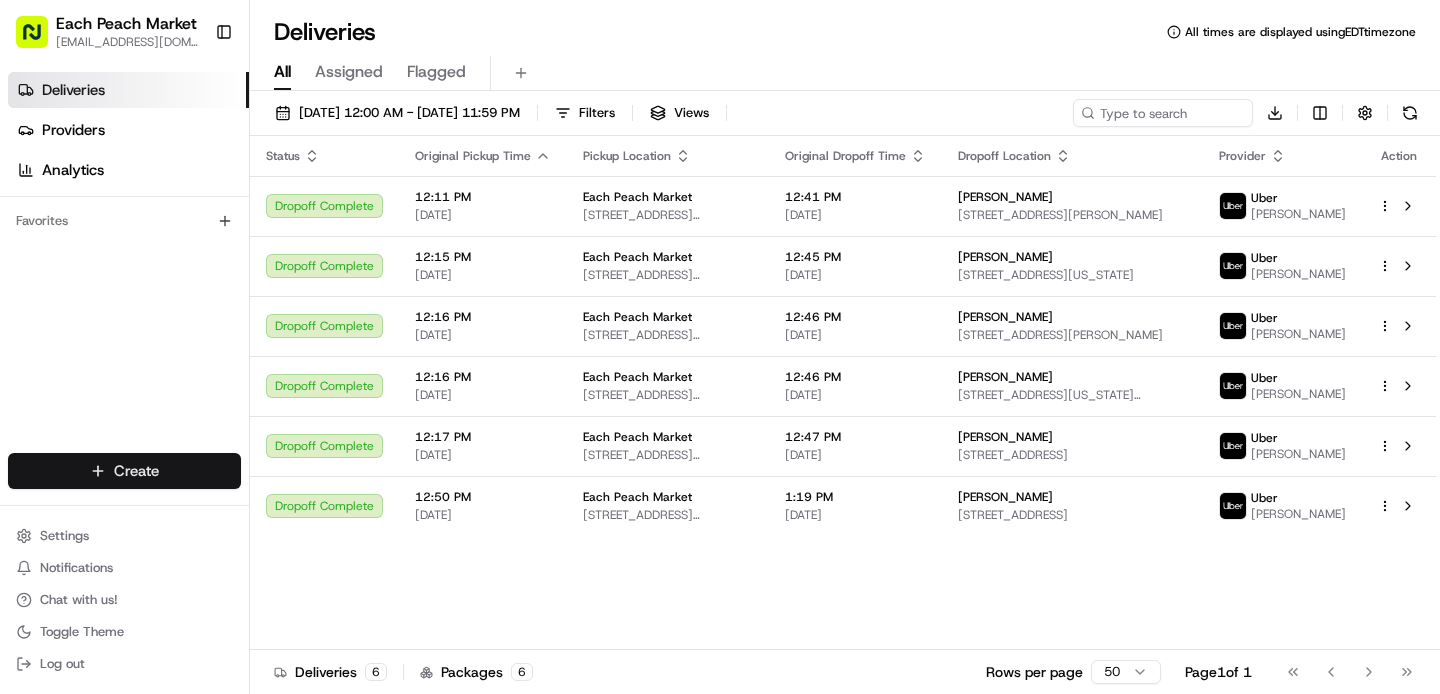 click on "Each Peach Market [EMAIL_ADDRESS][DOMAIN_NAME] Toggle Sidebar Deliveries Providers Analytics Favorites Main Menu Members & Organization Organization Users Roles Preferences Customization Tracking Orchestration Automations Dispatch Strategy Locations Pickup Locations Dropoff Locations Billing Billing Refund Requests Integrations Notification Triggers Webhooks API Keys Request Logs Create Settings Notifications Chat with us! Toggle Theme Log out Deliveries All times are displayed using  EDT  timezone All Assigned Flagged [DATE] 12:00 AM - [DATE] 11:59 PM Filters Views Download Status Original Pickup Time Pickup Location Original Dropoff Time Dropoff Location Provider Action Dropoff Complete 12:11 PM [DATE] Each Peach Market [STREET_ADDRESS][US_STATE] 12:41 PM [DATE] [PERSON_NAME] [STREET_ADDRESS][PERSON_NAME][DEMOGRAPHIC_DATA] [PERSON_NAME] Dropoff Complete 12:15 PM [DATE] Each Peach Market [STREET_ADDRESS][US_STATE] 12:45 PM [DATE] Uber 6" at bounding box center [720, 347] 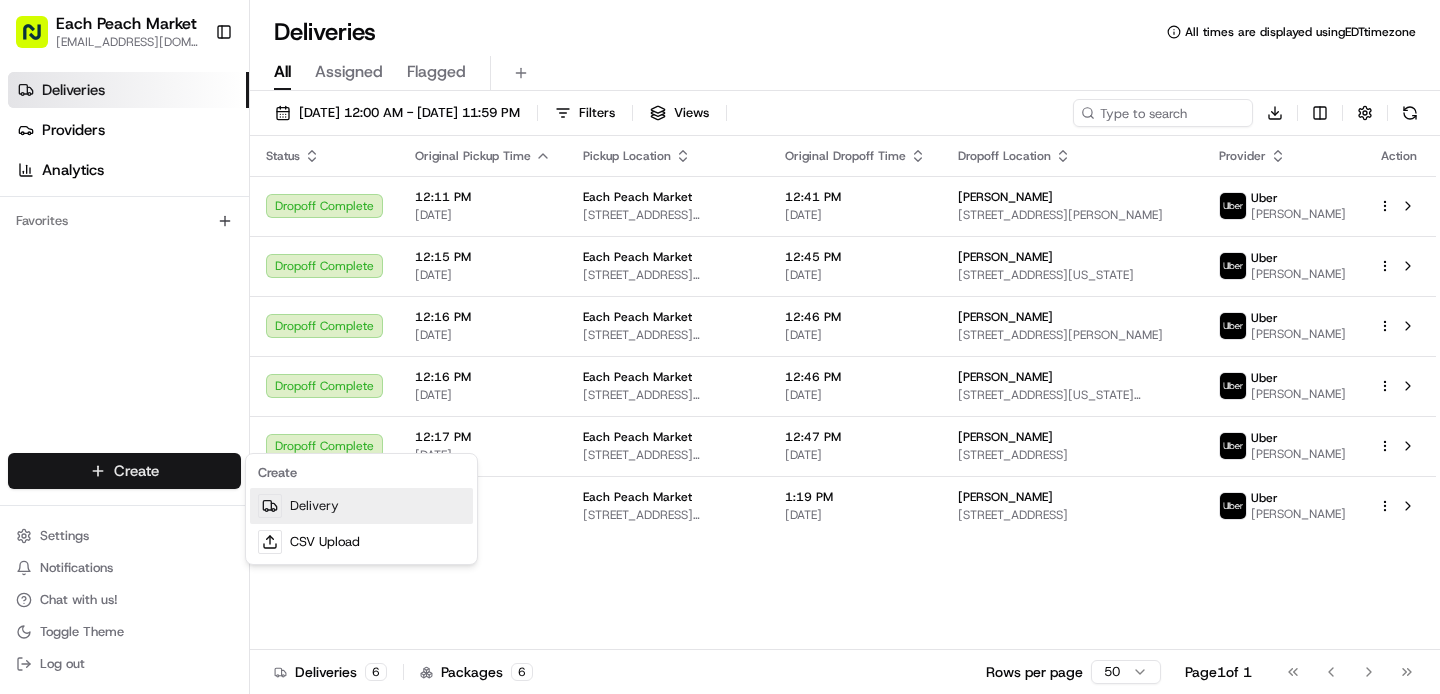 click on "Delivery" at bounding box center [361, 506] 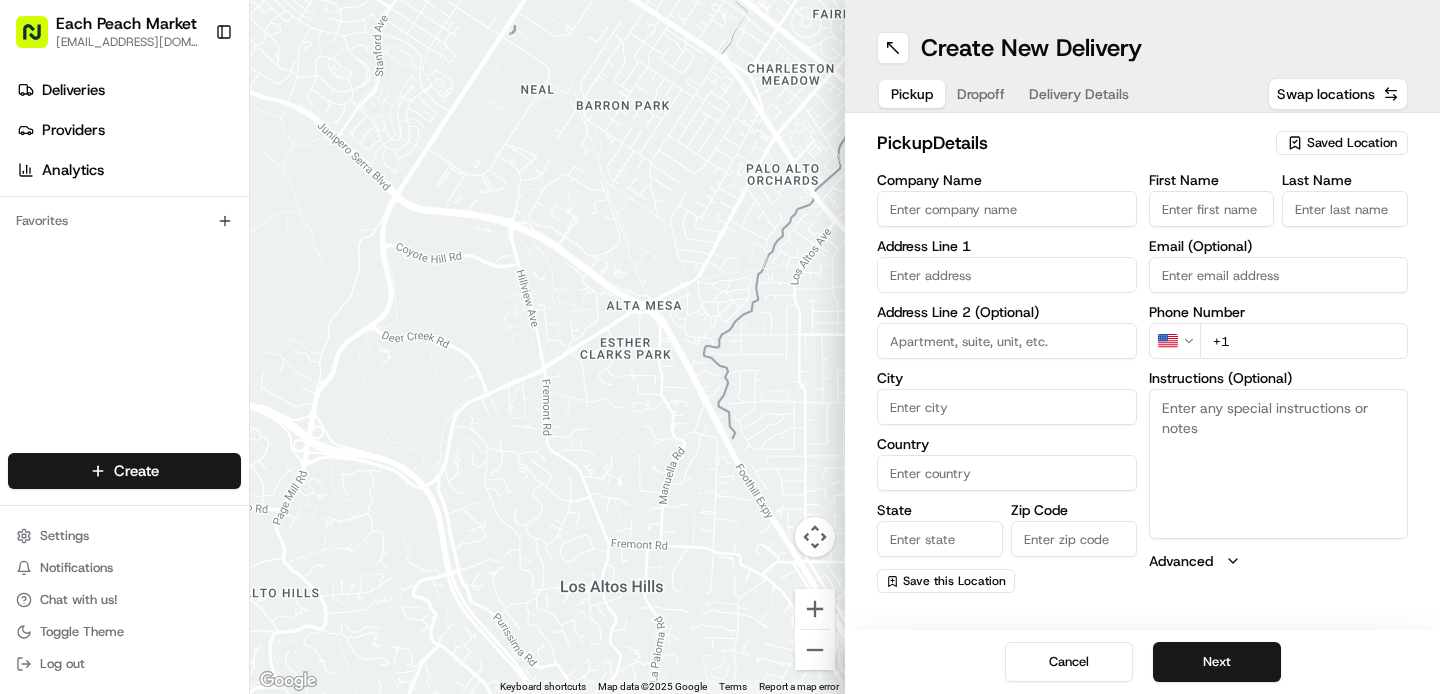 click on "Saved Location" at bounding box center [1352, 143] 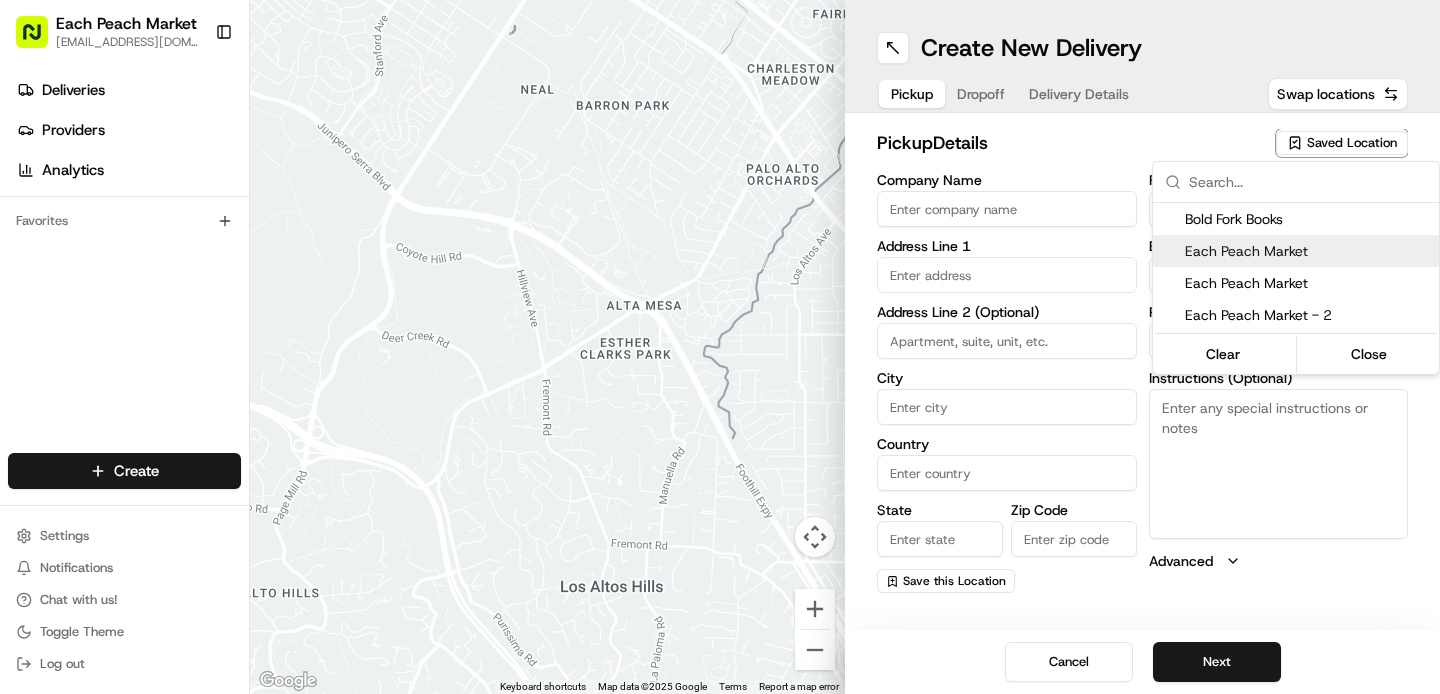 click on "Each Peach Market" at bounding box center (1308, 251) 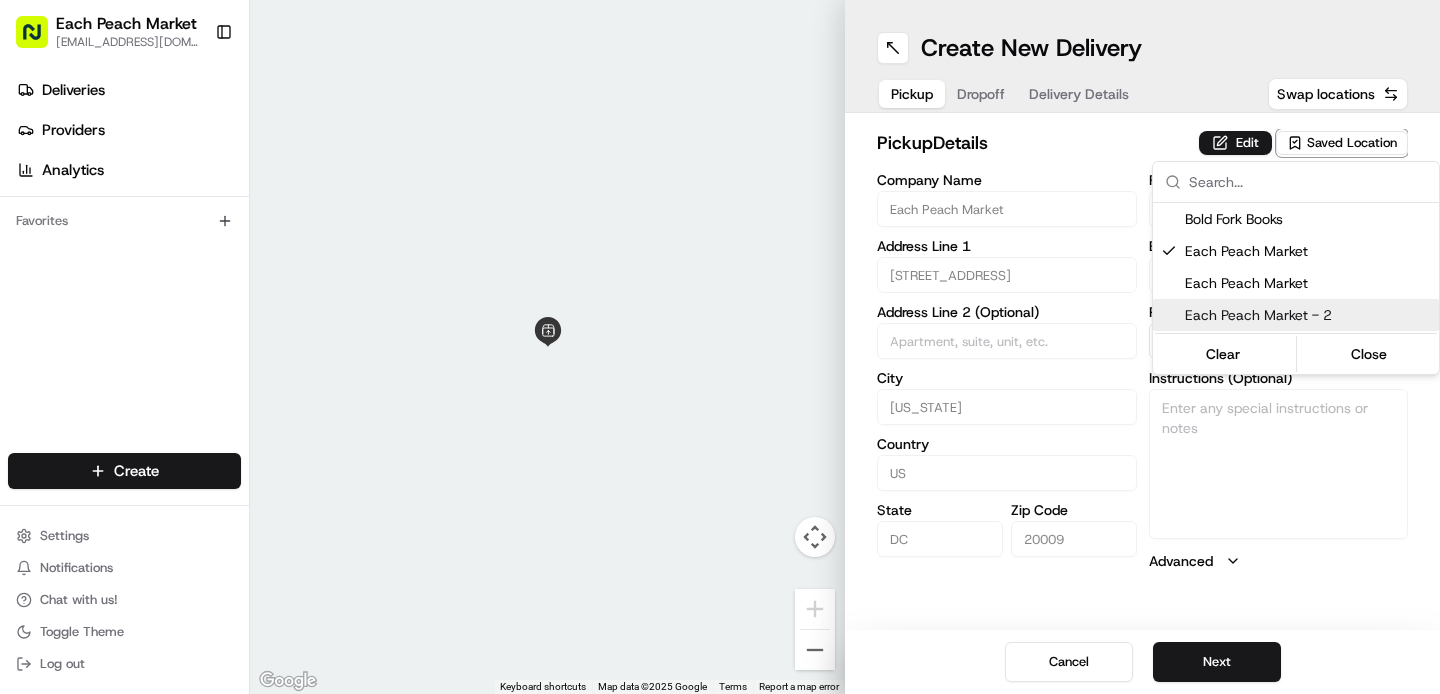 click on "Each Peach Market [EMAIL_ADDRESS][DOMAIN_NAME] Toggle Sidebar Deliveries Providers Analytics Favorites Main Menu Members & Organization Organization Users Roles Preferences Customization Tracking Orchestration Automations Dispatch Strategy Locations Pickup Locations Dropoff Locations Billing Billing Refund Requests Integrations Notification Triggers Webhooks API Keys Request Logs Create Settings Notifications Chat with us! Toggle Theme Log out ← Move left → Move right ↑ Move up ↓ Move down + Zoom in - Zoom out Home Jump left by 75% End Jump right by 75% Page Up Jump up by 75% Page Down Jump down by 75% To navigate, press the arrow keys. Keyboard shortcuts Map Data Map data ©2025 Google Map data ©2025 Google 2 m  Click to toggle between metric and imperial units Terms Report a map error Create New Delivery Pickup Dropoff Delivery Details Swap locations pickup  Details  Edit Saved Location Company Name Each Peach Market Address Line [GEOGRAPHIC_DATA][STREET_ADDRESS] Address Line 2 (Optional) City" at bounding box center [720, 347] 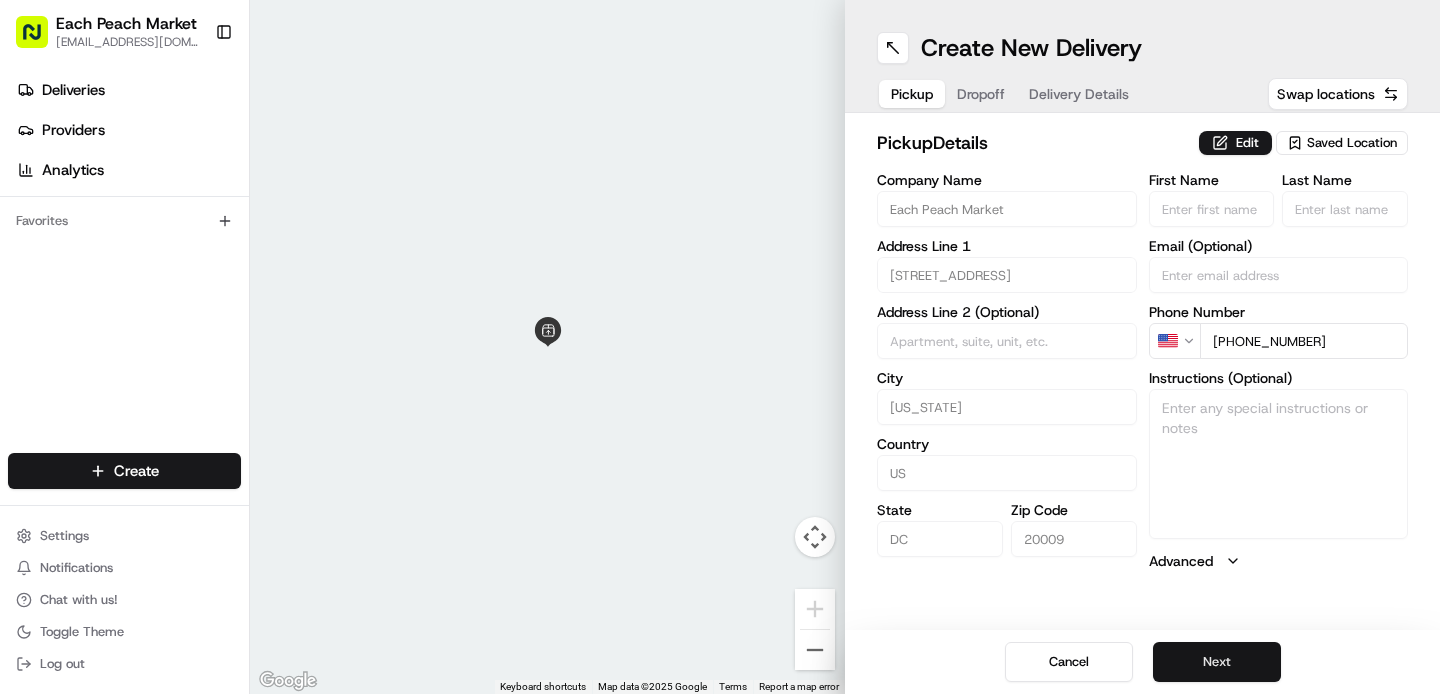 click on "Next" at bounding box center (1217, 662) 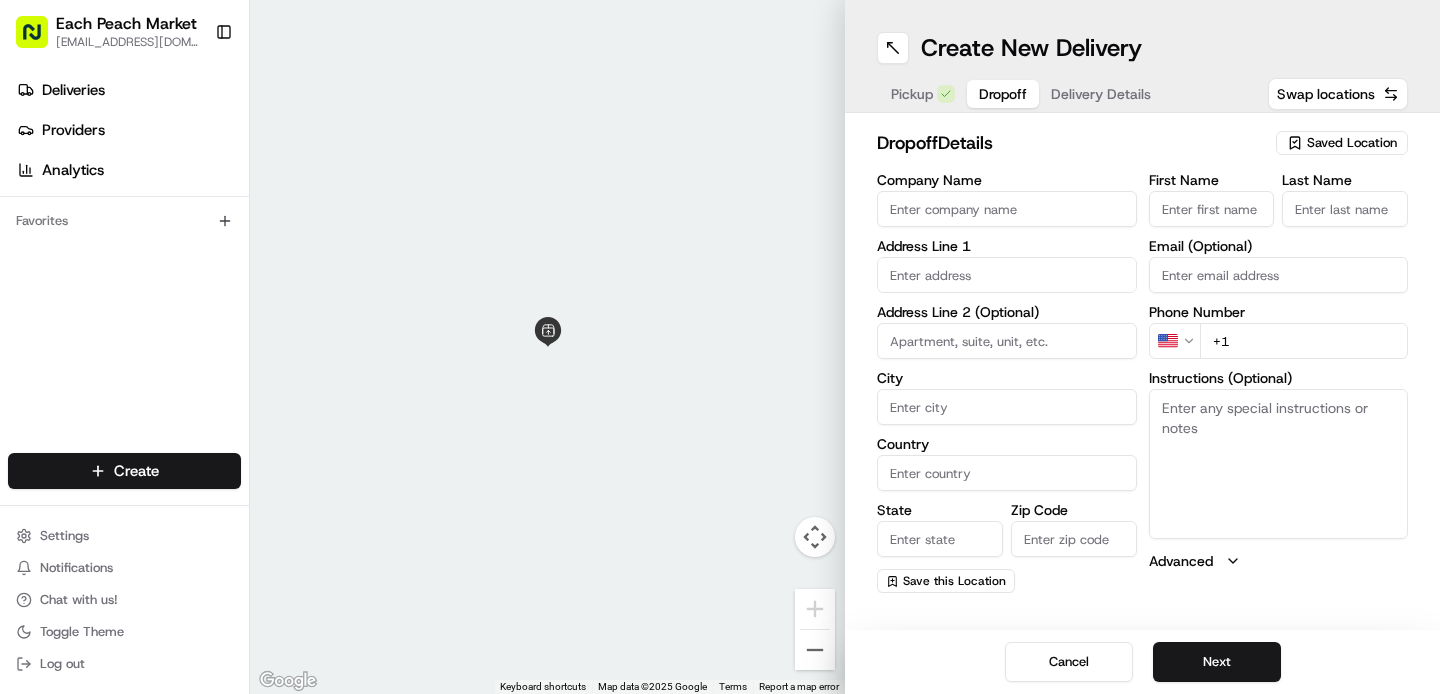 click at bounding box center (1007, 275) 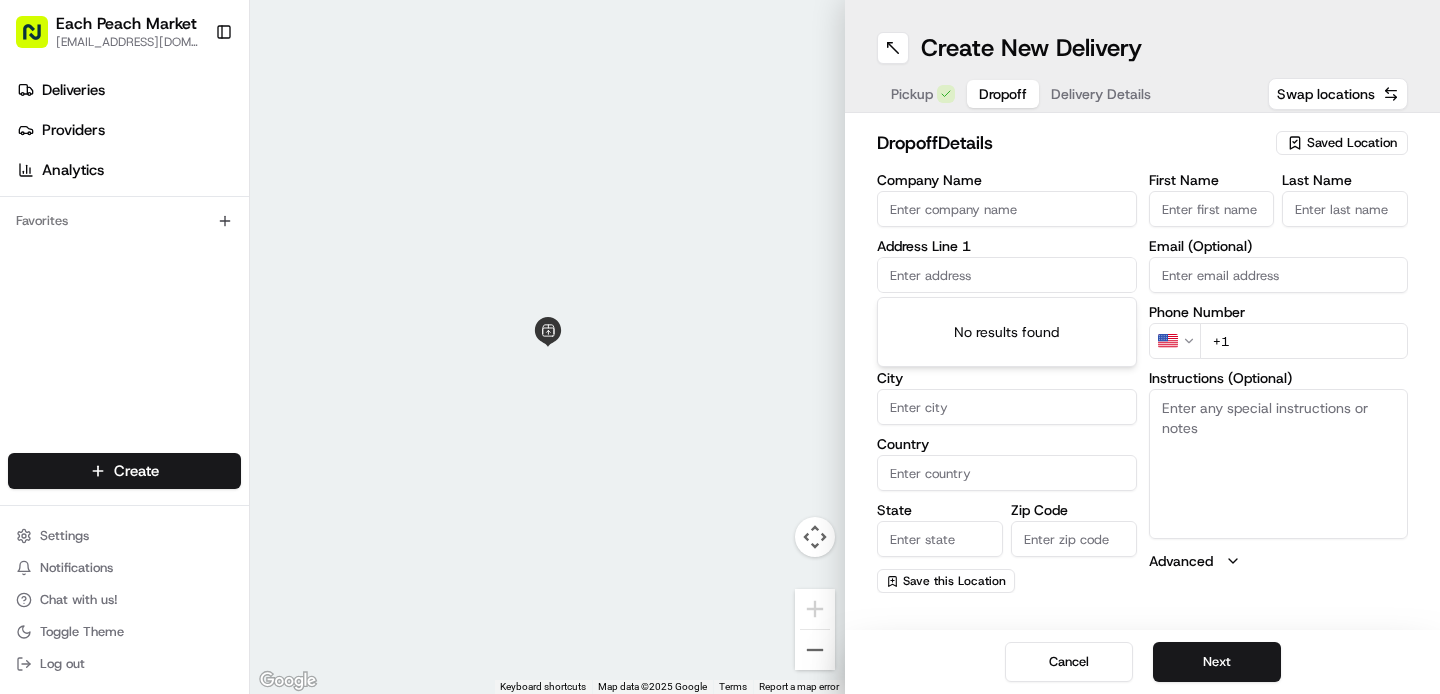paste on "[STREET_ADDRESS]" 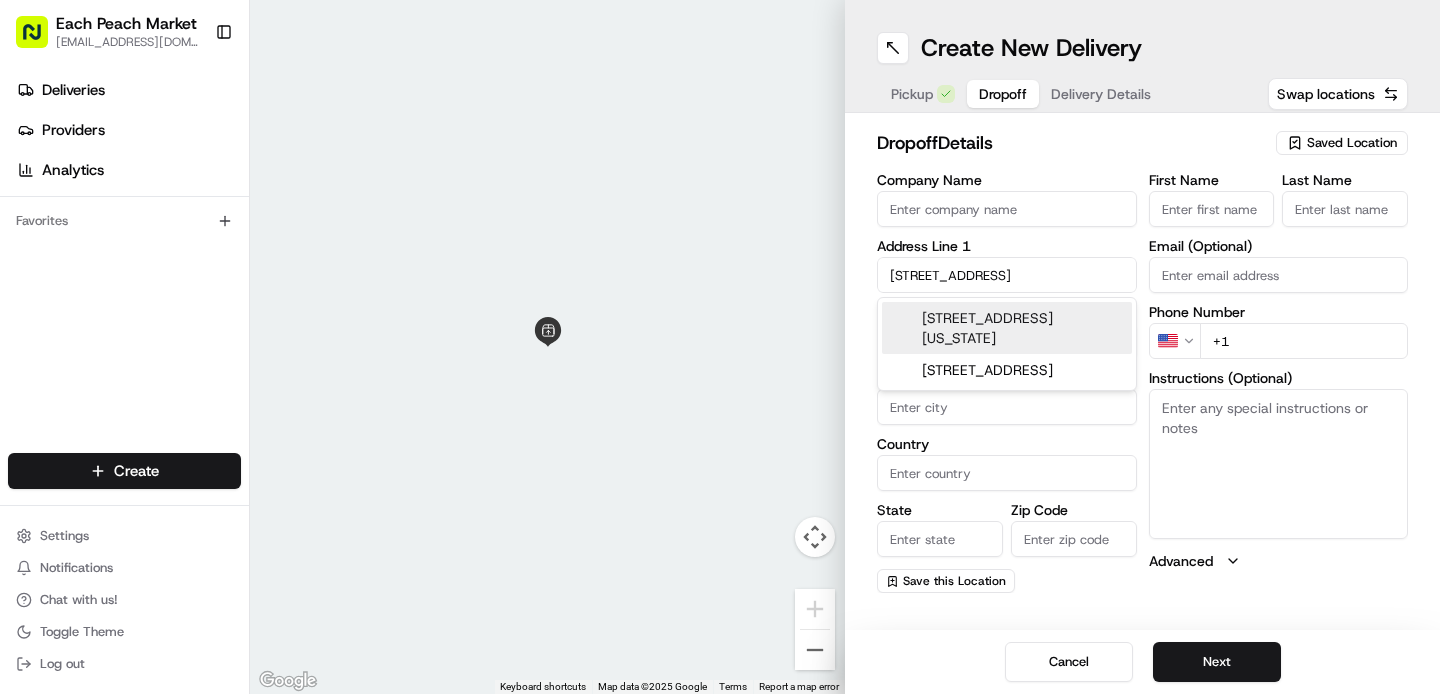 click on "[STREET_ADDRESS][US_STATE]" at bounding box center [1007, 328] 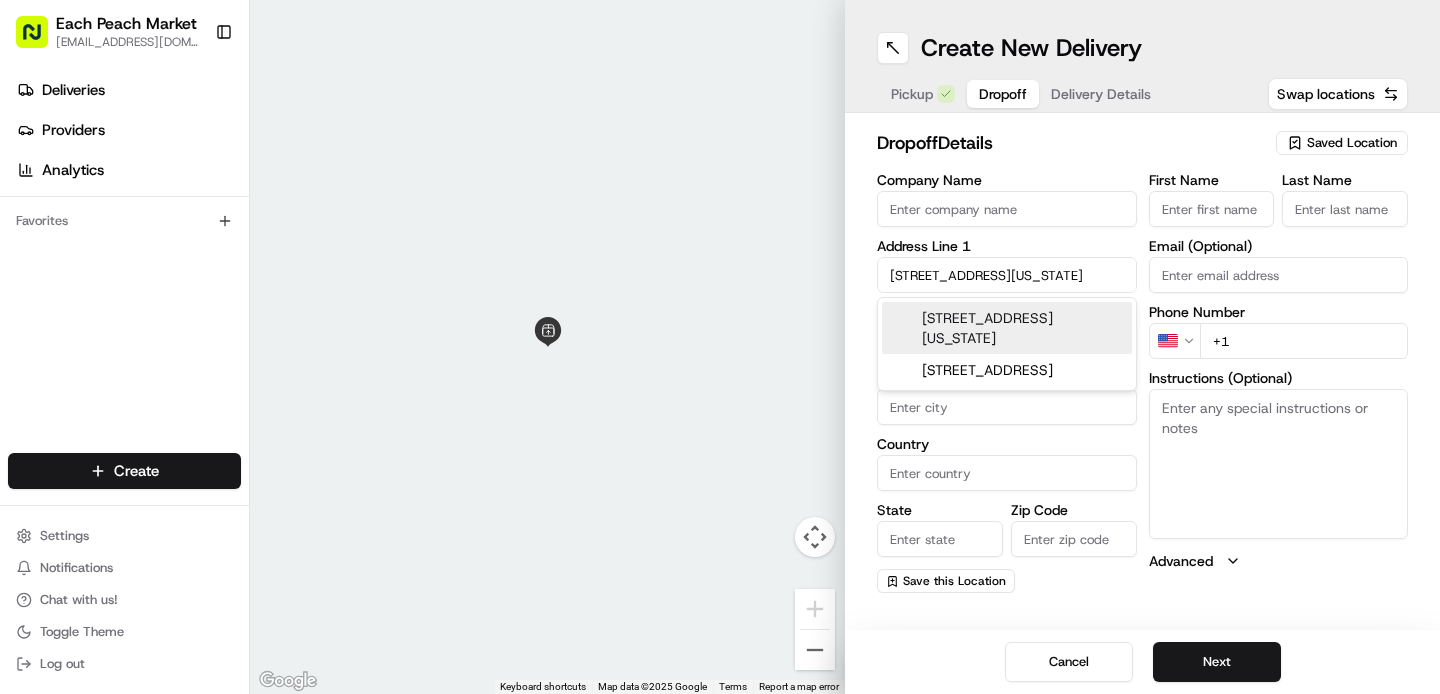 type on "[STREET_ADDRESS][US_STATE]" 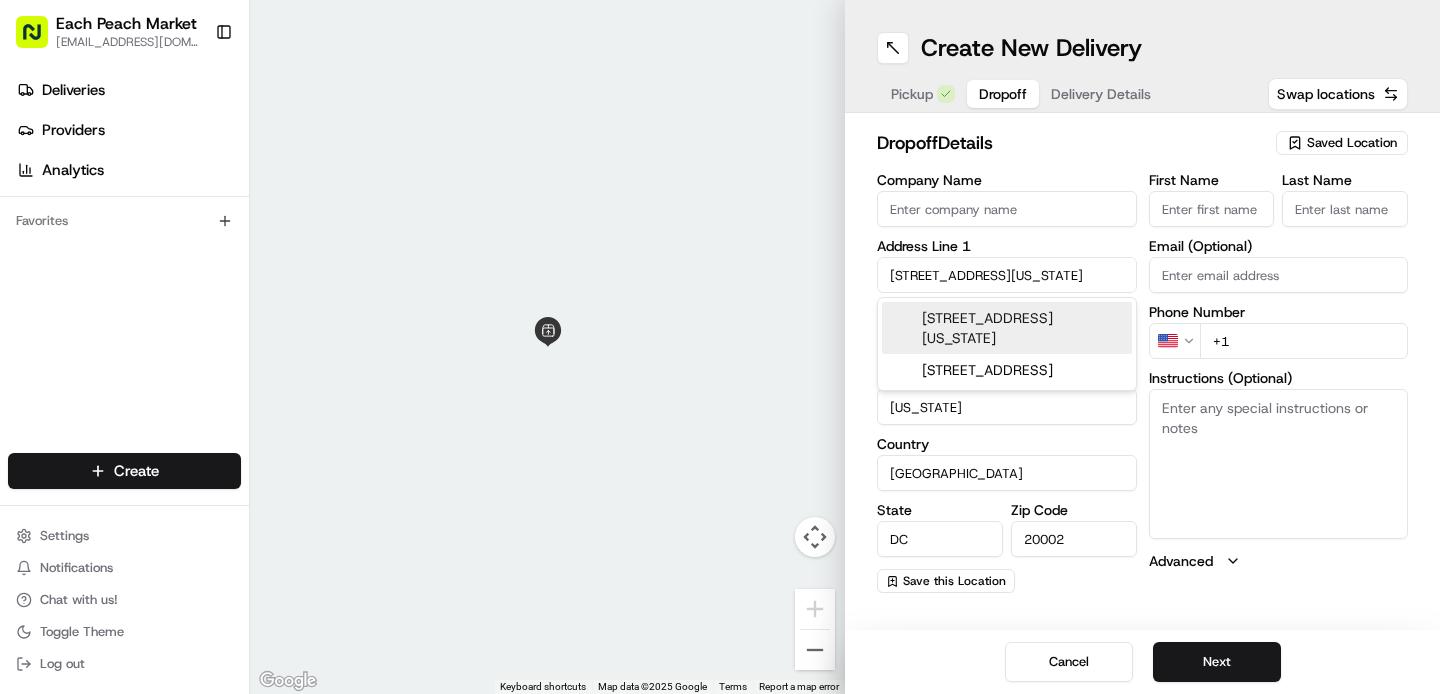 type on "[STREET_ADDRESS]" 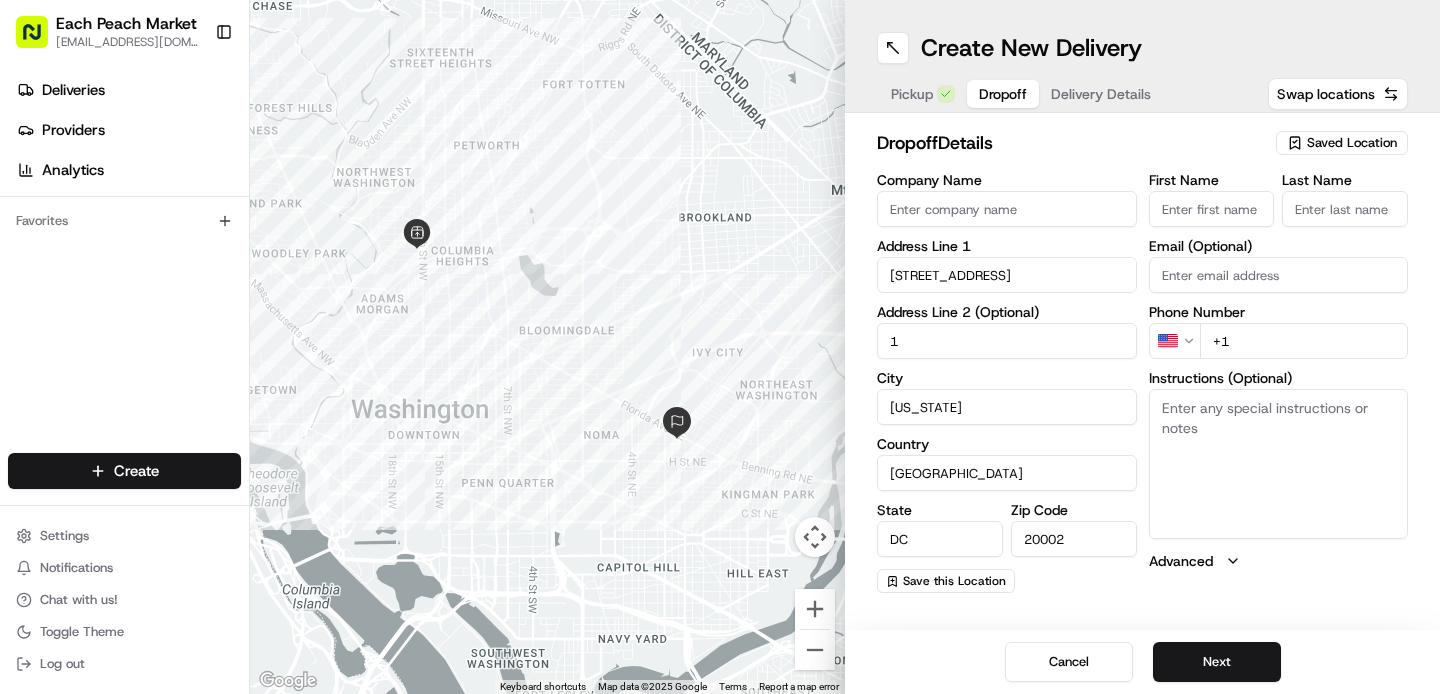 click on "+1" at bounding box center (1304, 341) 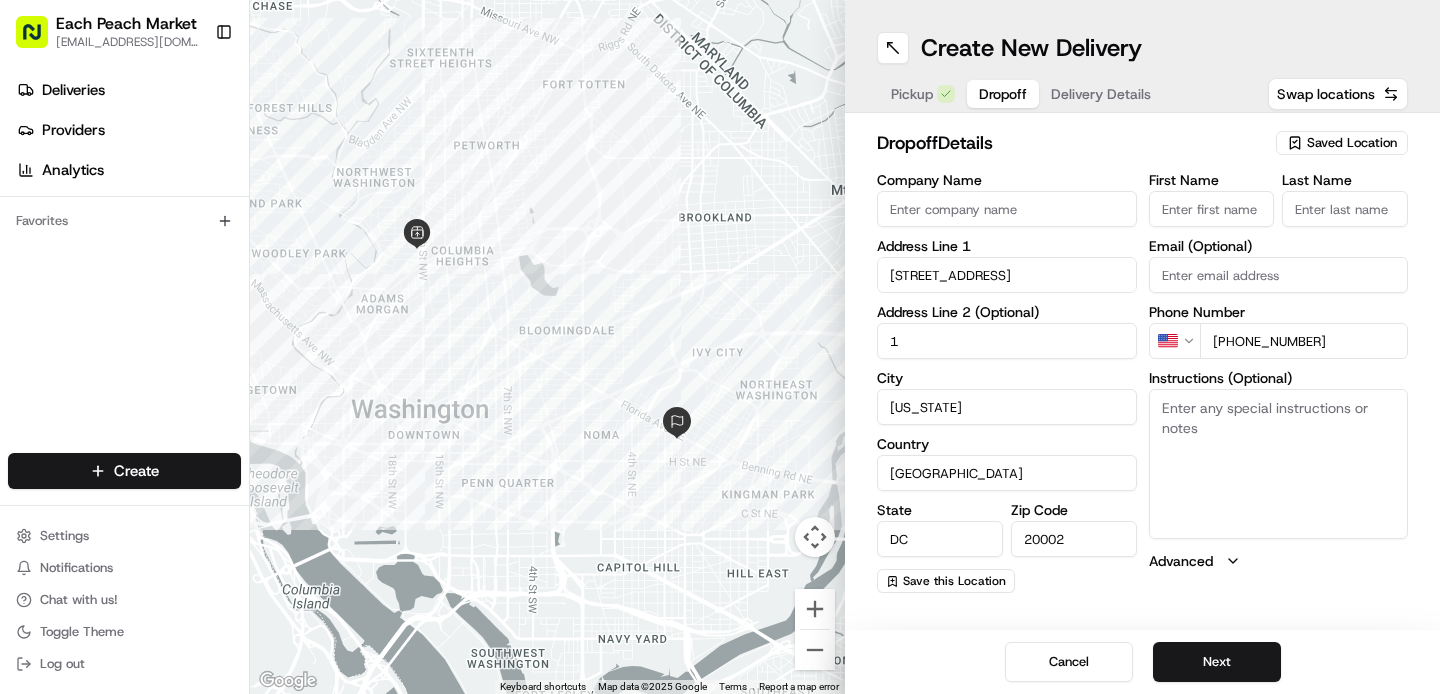 type on "[PHONE_NUMBER]" 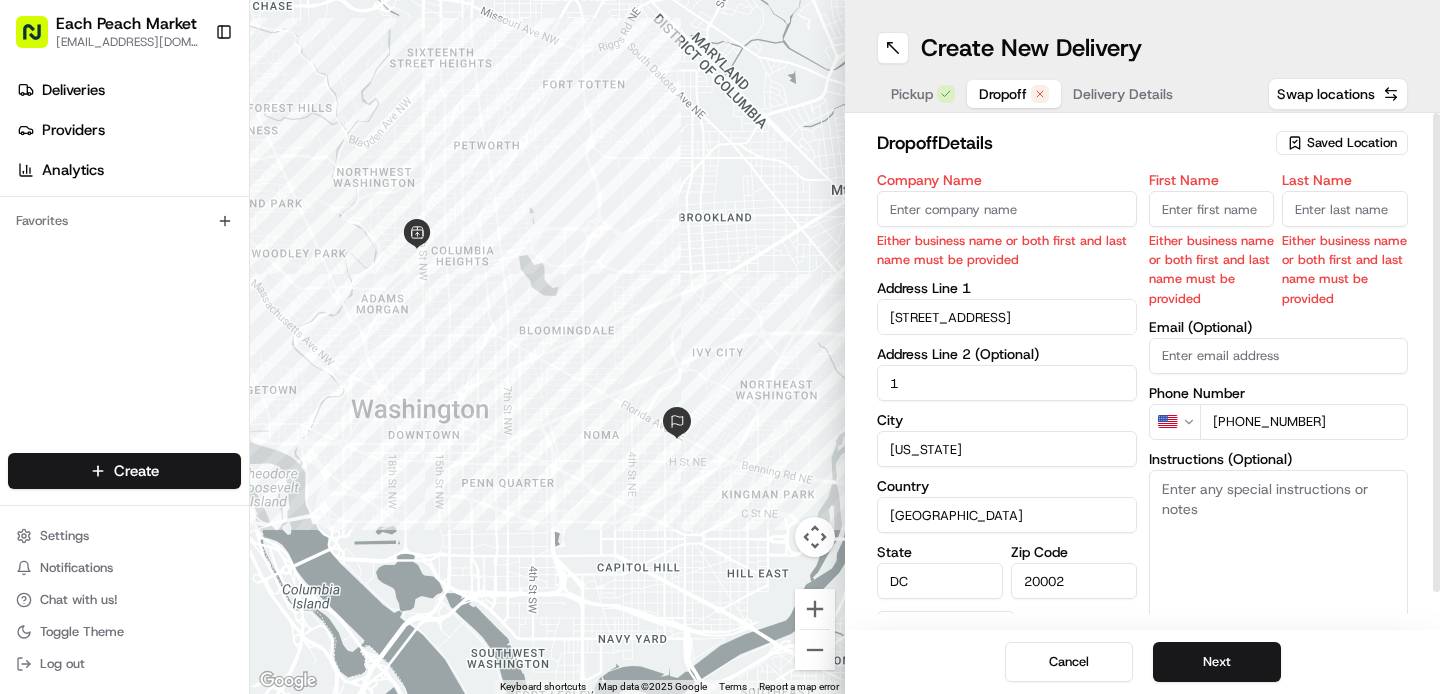 paste on "[PERSON_NAME]" 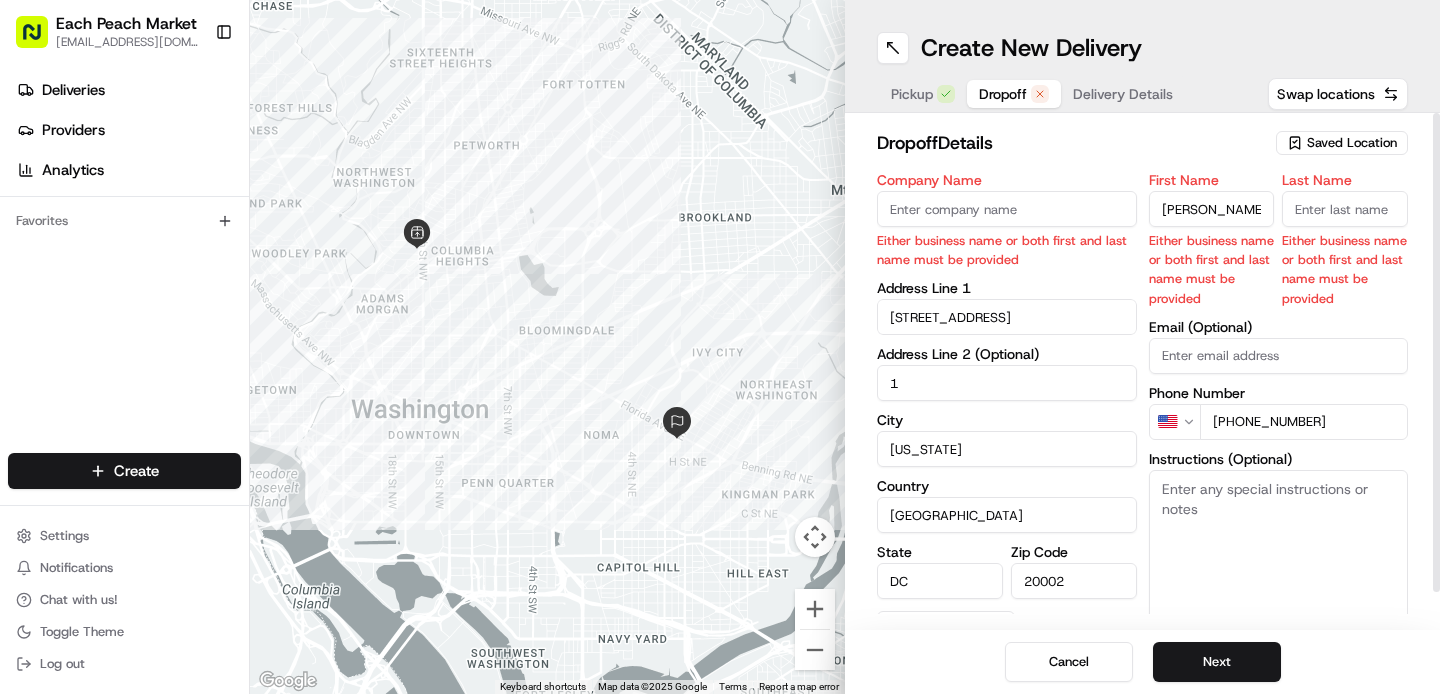 click on "[PERSON_NAME]" at bounding box center [1212, 209] 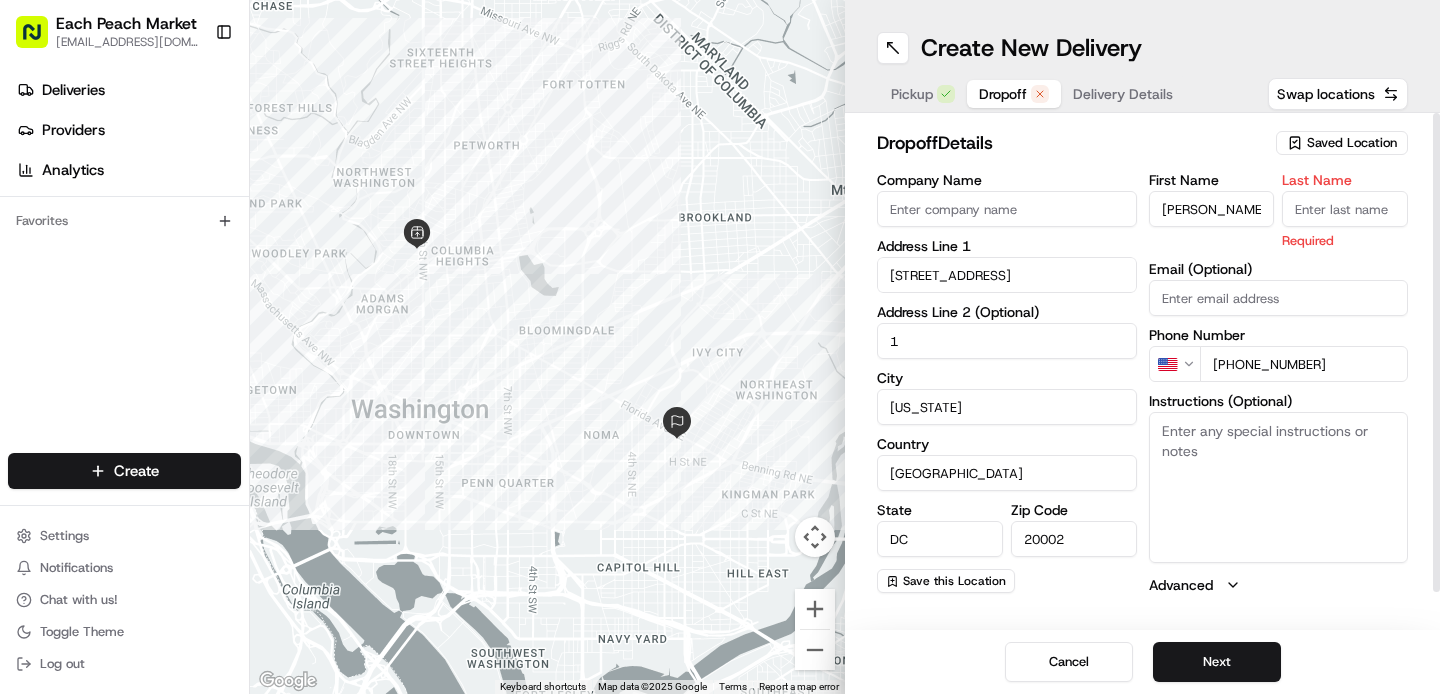 click on "Last Name" at bounding box center [1345, 209] 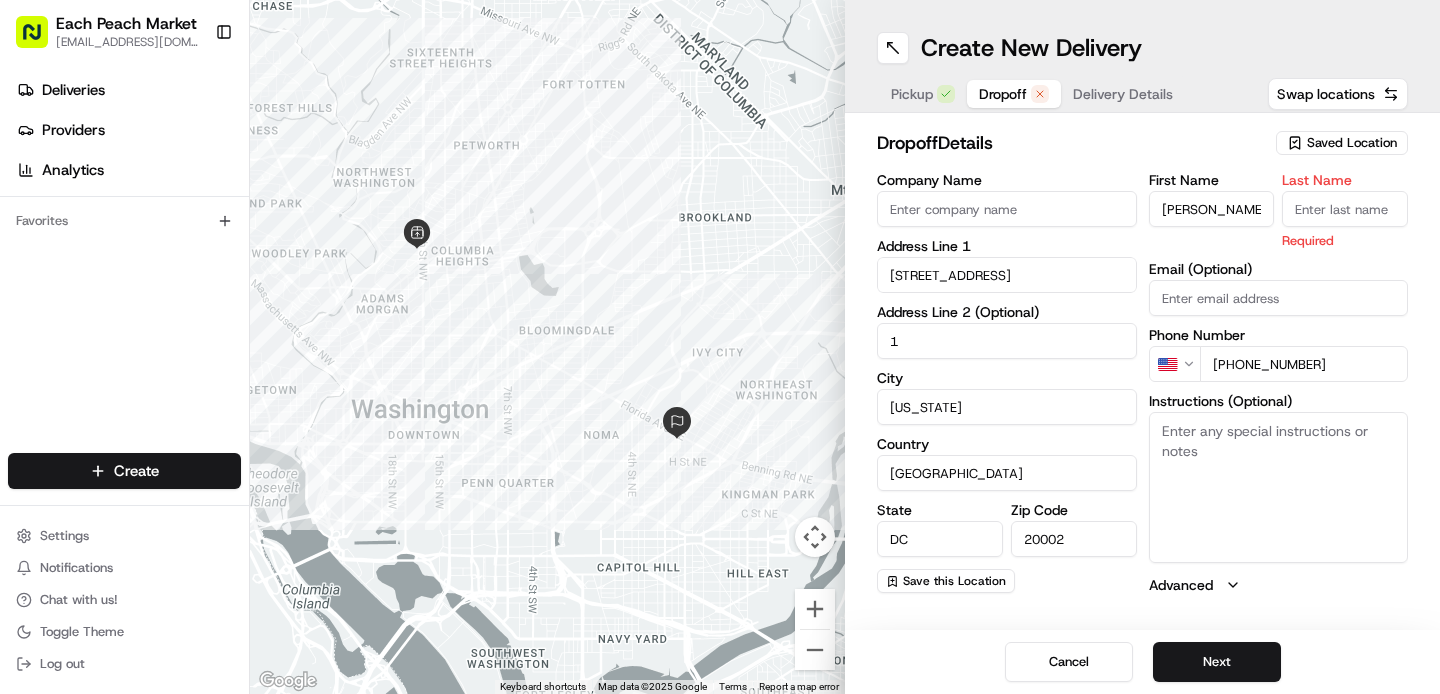 paste on "[PERSON_NAME]" 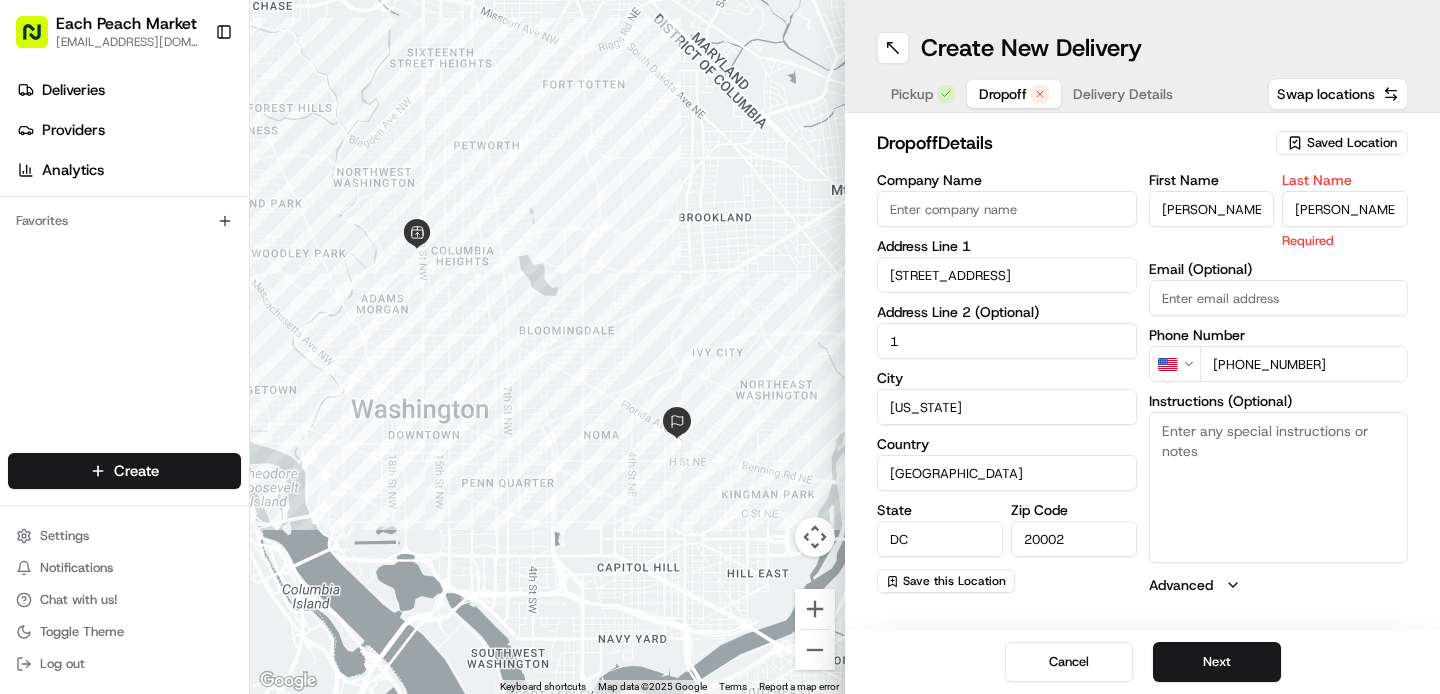 type on "[PERSON_NAME]" 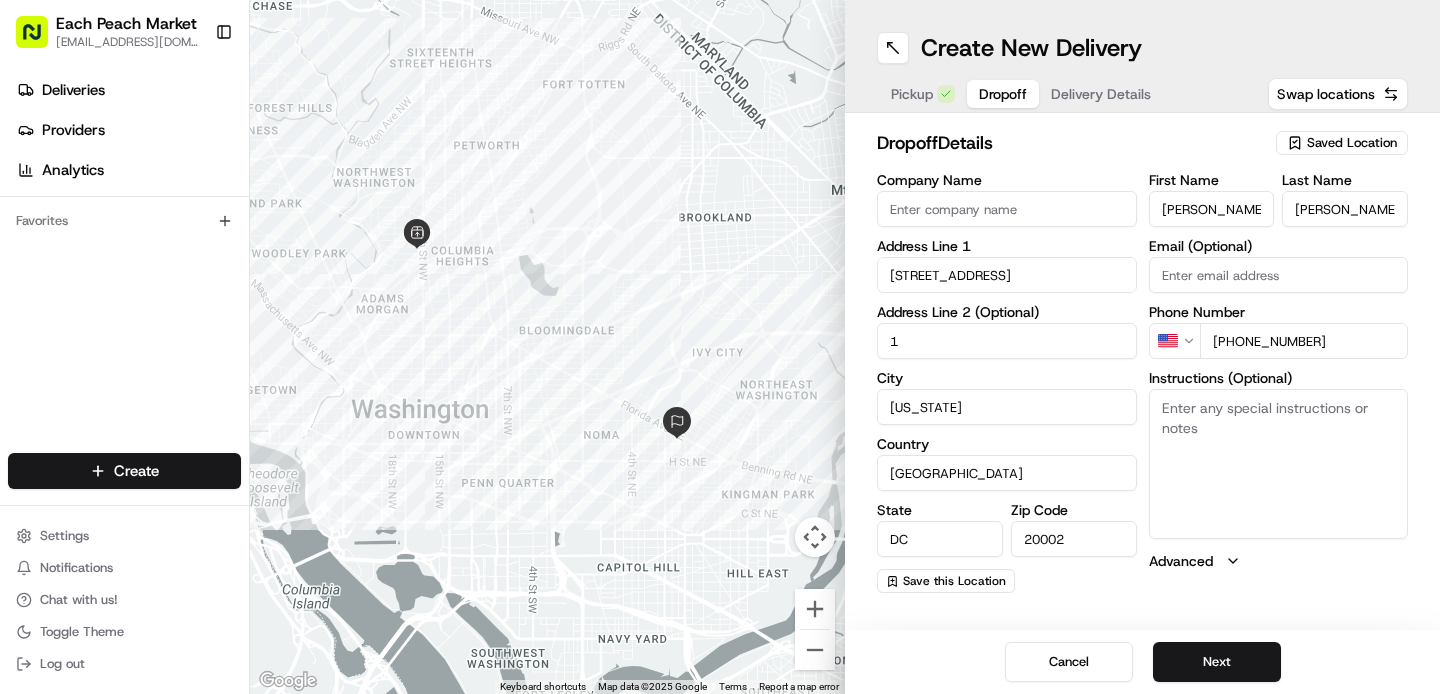 click on "Instructions (Optional)" at bounding box center [1279, 464] 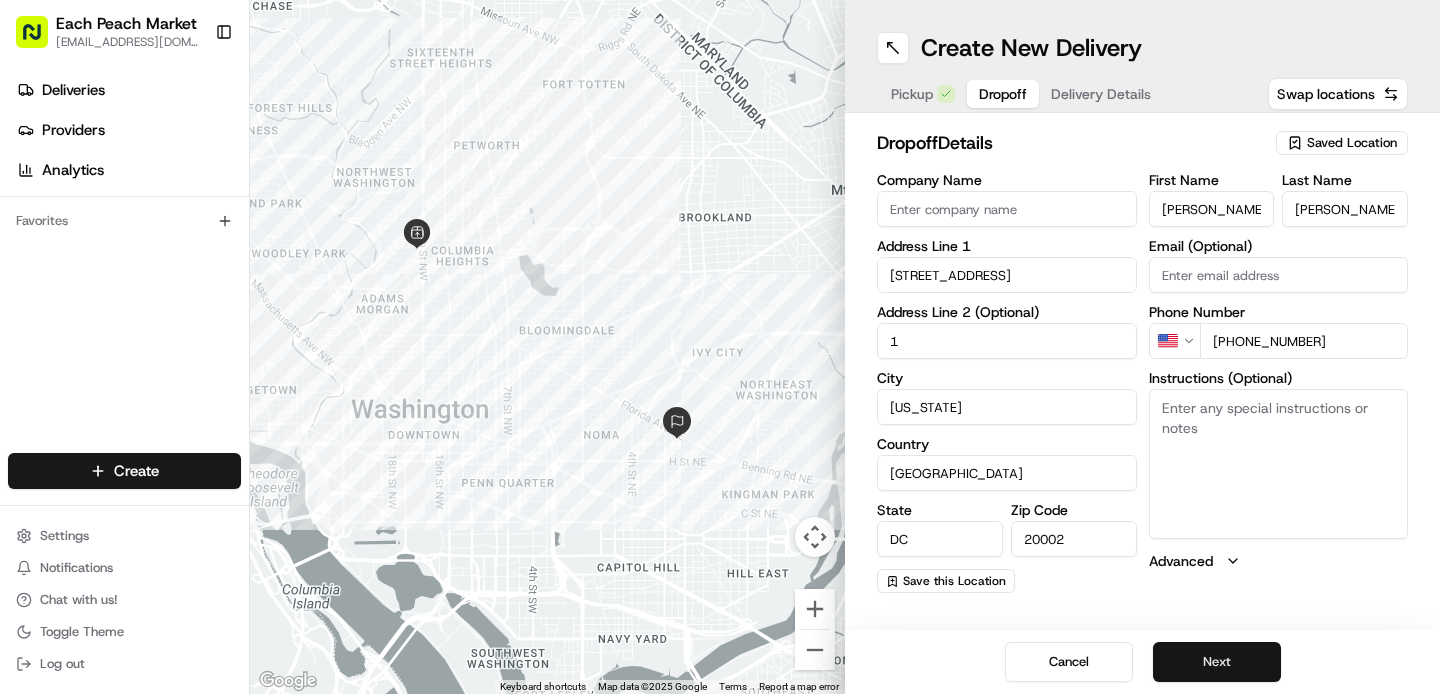 click on "Next" at bounding box center [1217, 662] 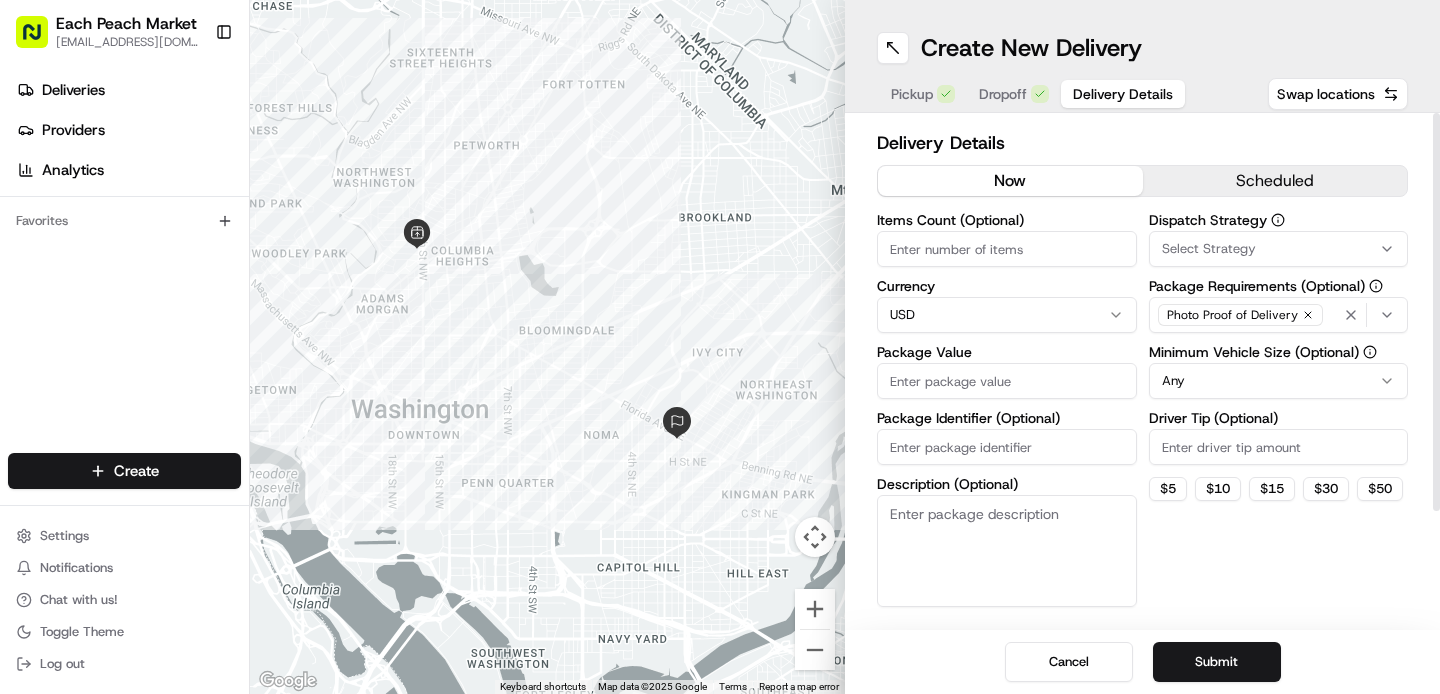 click on "scheduled" at bounding box center (1275, 181) 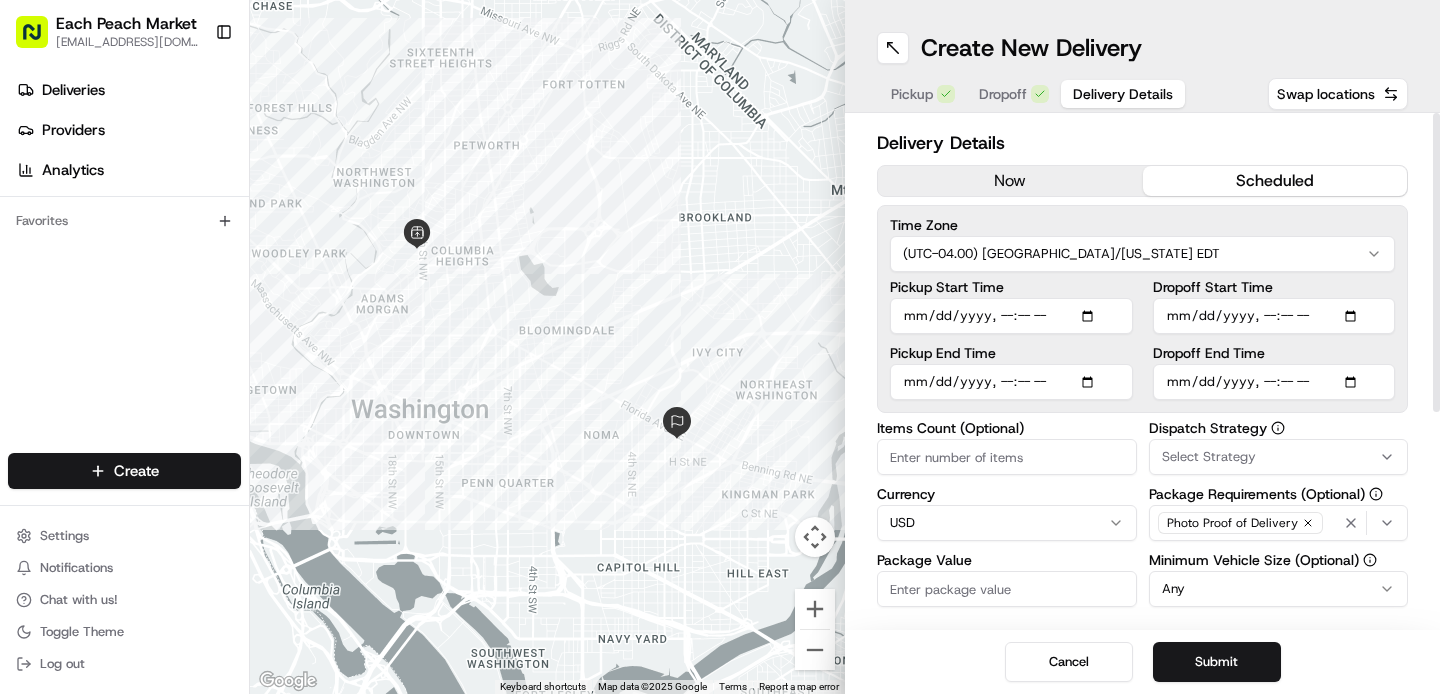 click on "Pickup Start Time" at bounding box center (1011, 316) 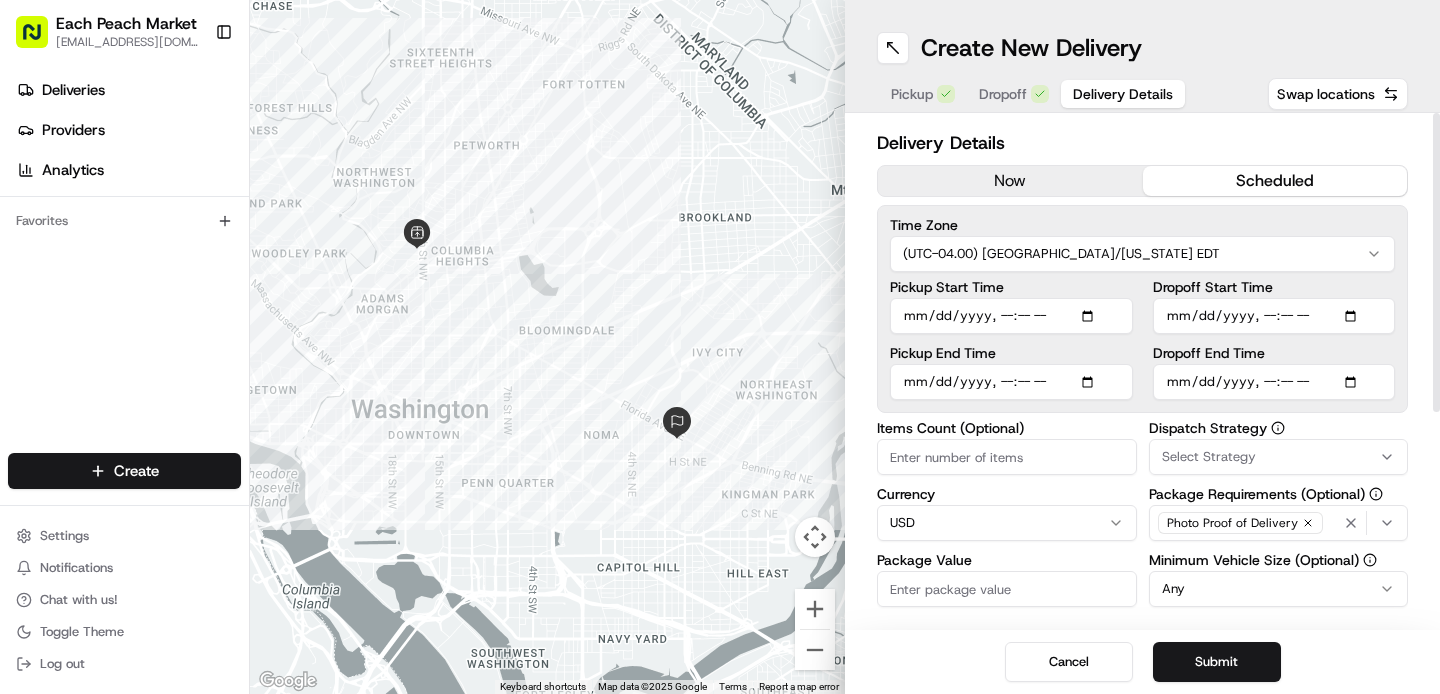 click on "Select Strategy" at bounding box center [1209, 457] 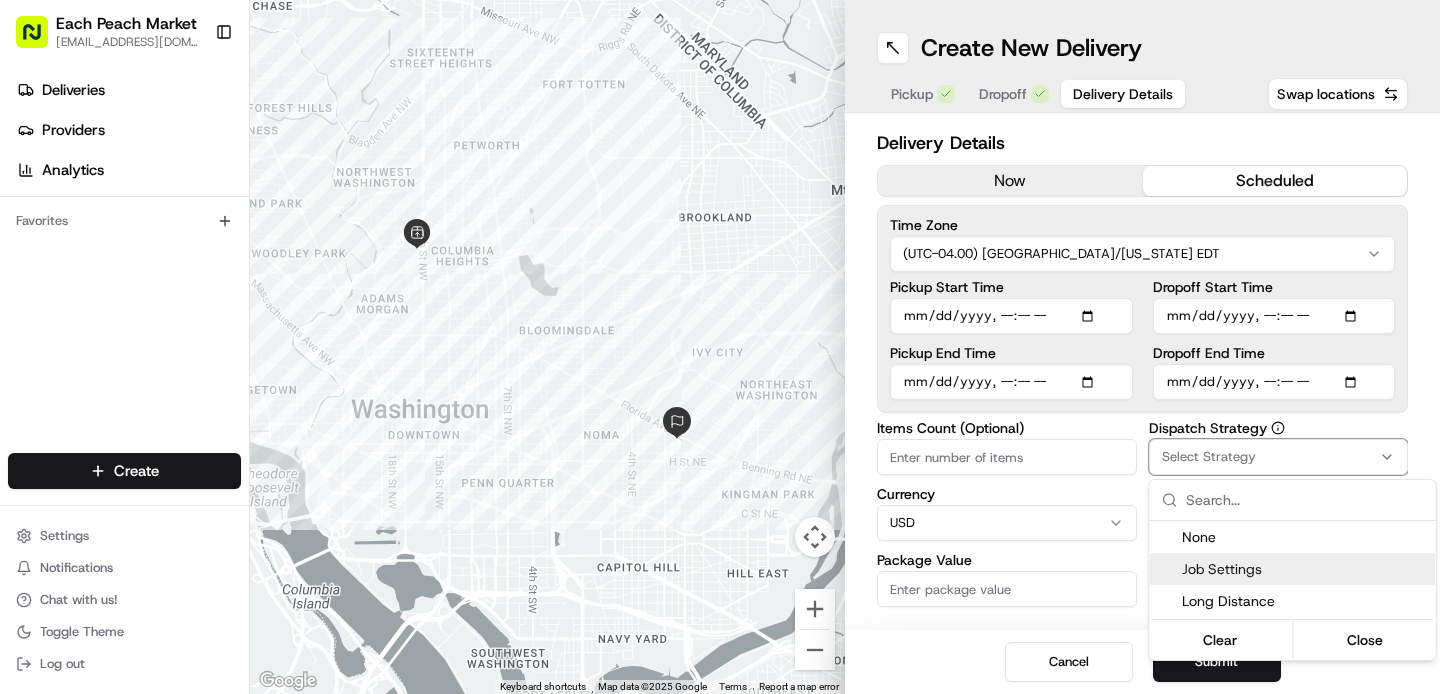 click on "Job Settings" at bounding box center [1305, 569] 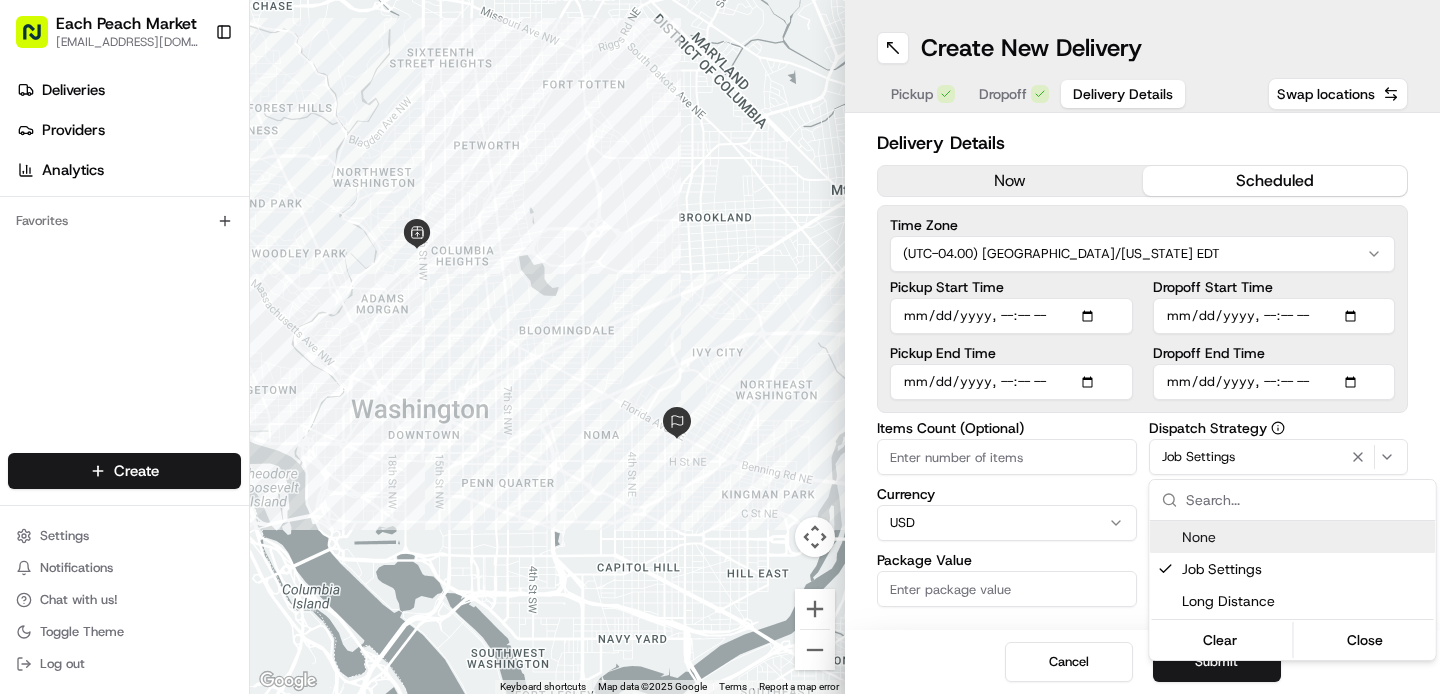 click on "Each Peach Market [EMAIL_ADDRESS][DOMAIN_NAME] Toggle Sidebar Deliveries Providers Analytics Favorites Main Menu Members & Organization Organization Users Roles Preferences Customization Tracking Orchestration Automations Dispatch Strategy Locations Pickup Locations Dropoff Locations Billing Billing Refund Requests Integrations Notification Triggers Webhooks API Keys Request Logs Create Settings Notifications Chat with us! Toggle Theme Log out ← Move left → Move right ↑ Move up ↓ Move down + Zoom in - Zoom out Home Jump left by 75% End Jump right by 75% Page Up Jump up by 75% Page Down Jump down by 75% To navigate, press the arrow keys. Keyboard shortcuts Map Data Map data ©2025 Google Map data ©2025 Google 1 km  Click to toggle between metric and imperial units Terms Report a map error Create New Delivery Pickup Dropoff Delivery Details Swap locations Delivery Details now scheduled Time Zone (UTC-04.00) [GEOGRAPHIC_DATA]/[US_STATE] EDT Pickup Start Time Pickup End Time Dropoff Start Time Currency" at bounding box center (720, 347) 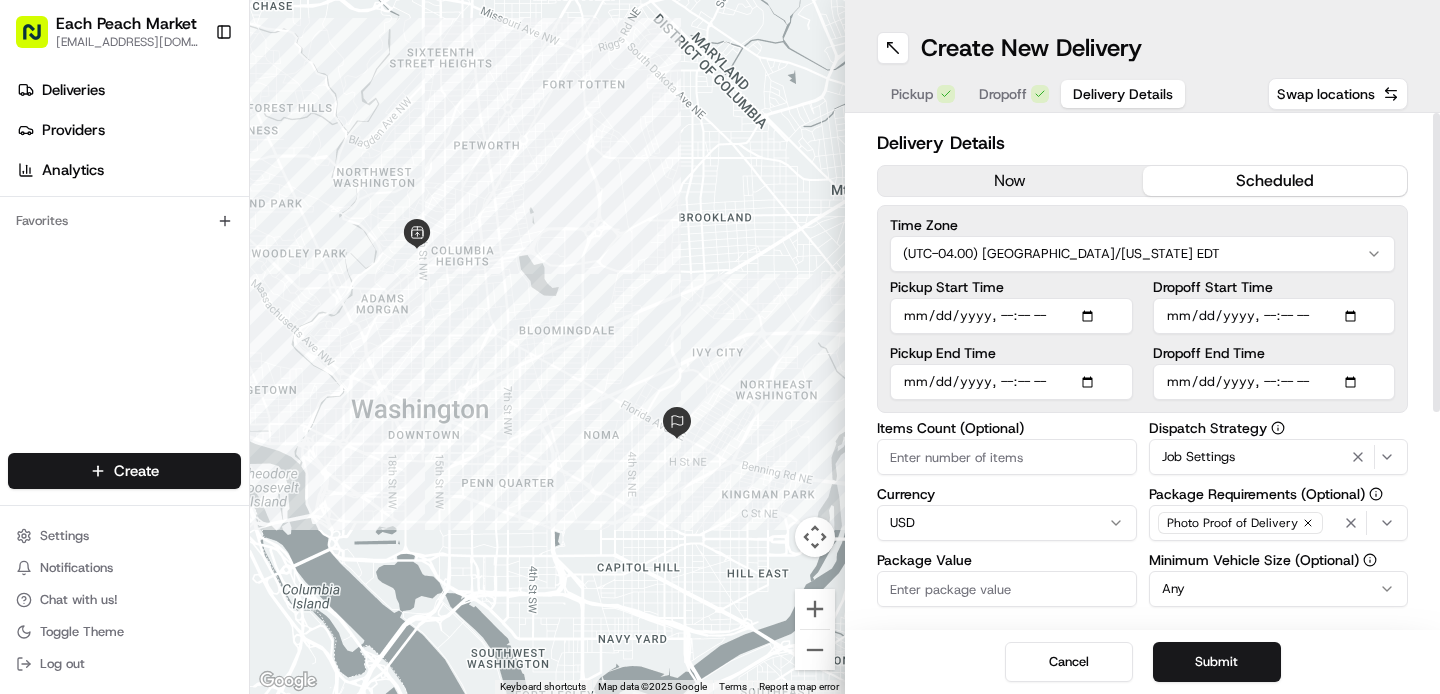 click on "Items Count (Optional)" at bounding box center [1007, 457] 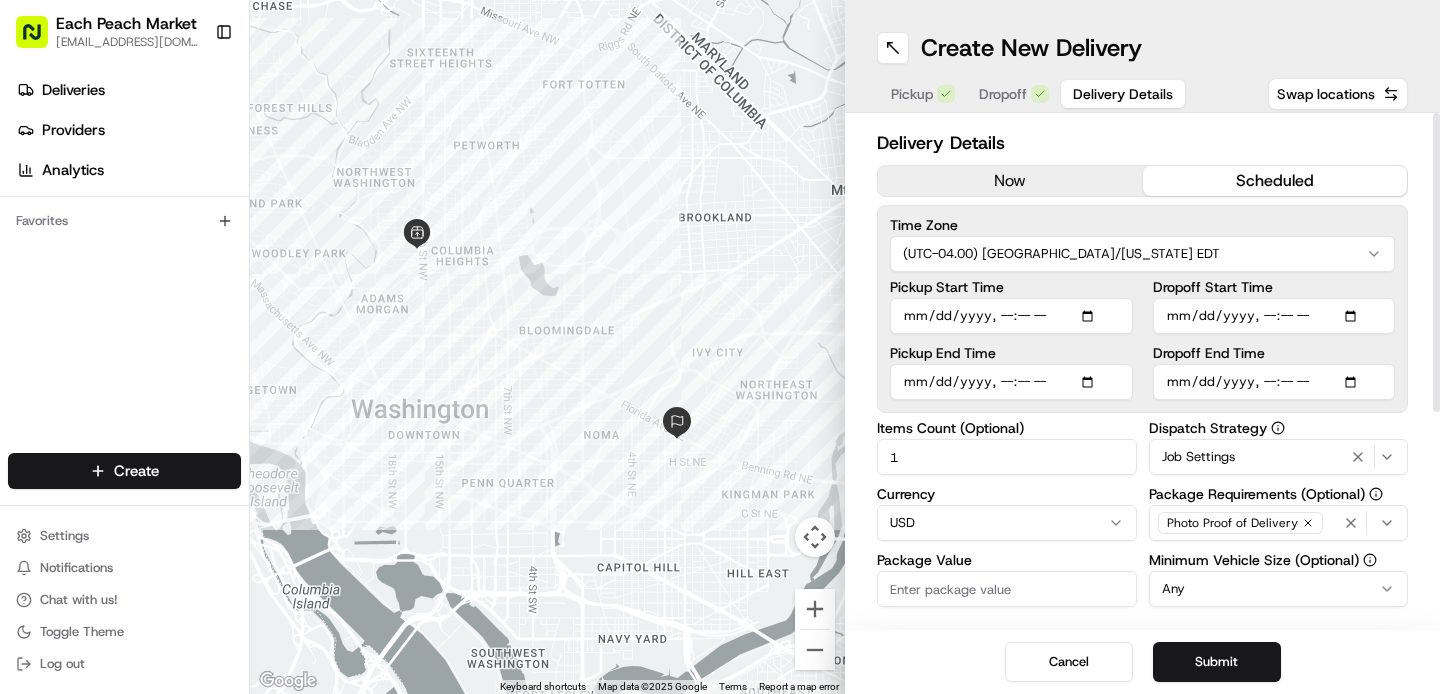 type on "1" 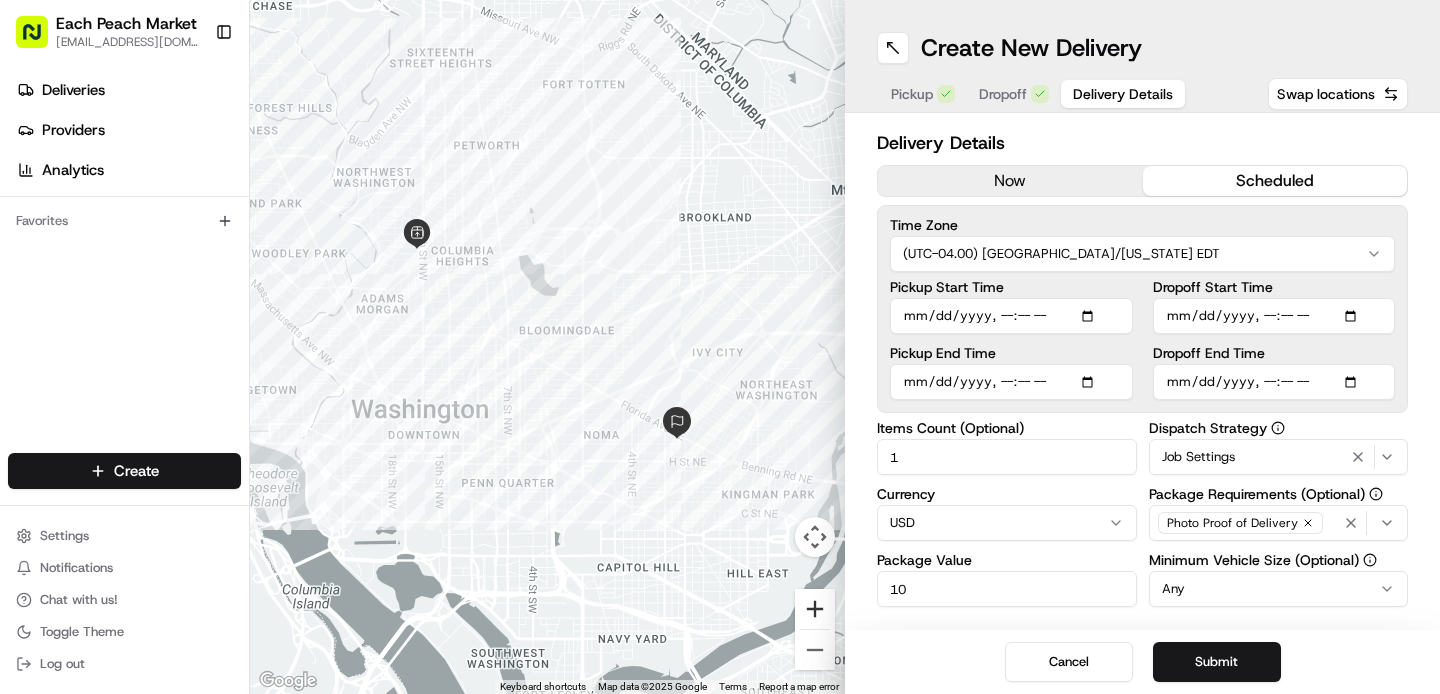 type on "1" 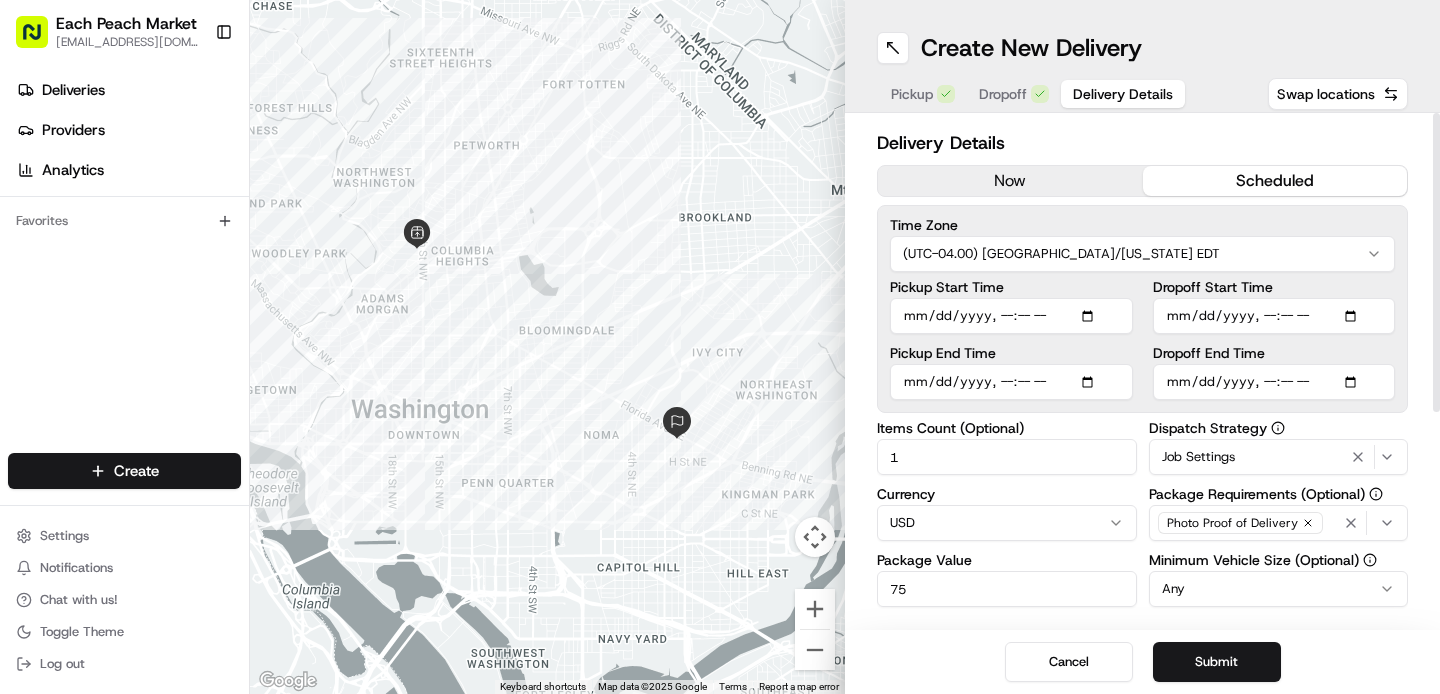 type on "75" 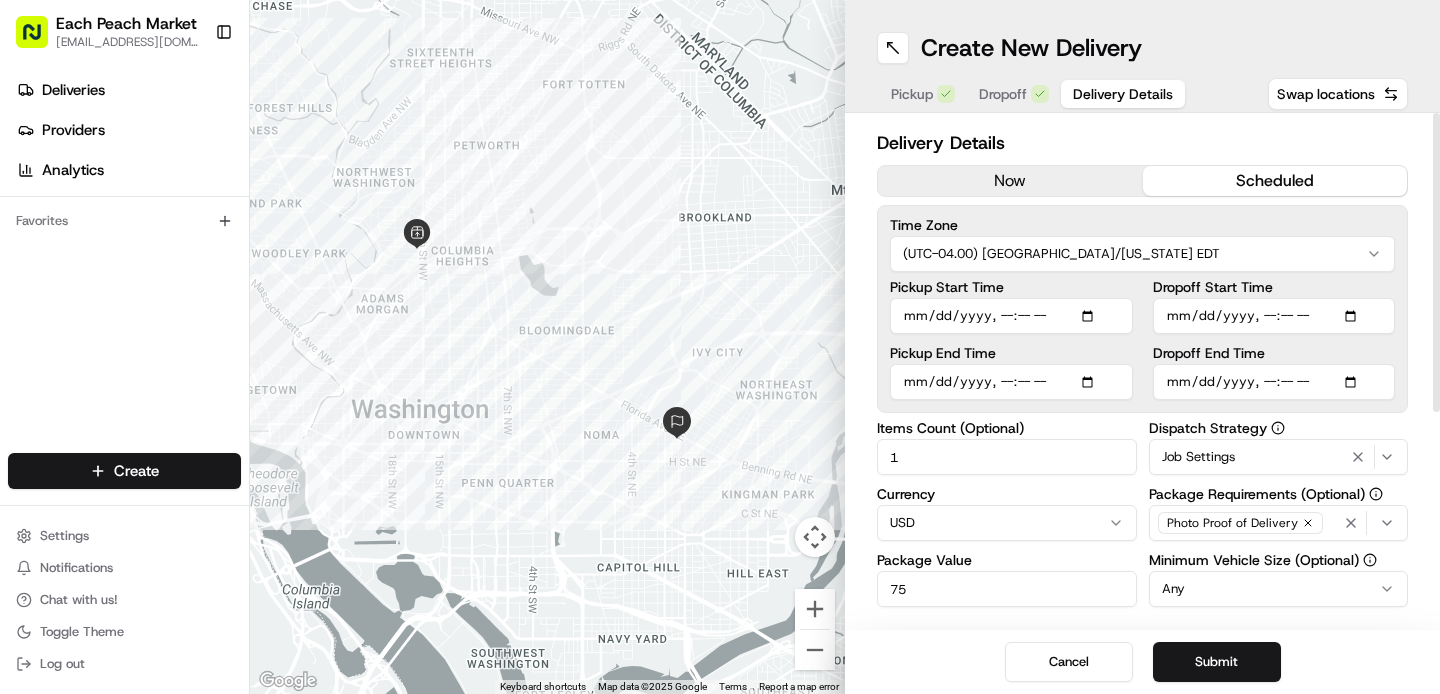 click on "Each Peach Market [EMAIL_ADDRESS][DOMAIN_NAME] Toggle Sidebar Deliveries Providers Analytics Favorites Main Menu Members & Organization Organization Users Roles Preferences Customization Tracking Orchestration Automations Dispatch Strategy Locations Pickup Locations Dropoff Locations Billing Billing Refund Requests Integrations Notification Triggers Webhooks API Keys Request Logs Create Settings Notifications Chat with us! Toggle Theme Log out ← Move left → Move right ↑ Move up ↓ Move down + Zoom in - Zoom out Home Jump left by 75% End Jump right by 75% Page Up Jump up by 75% Page Down Jump down by 75% To navigate, press the arrow keys. Keyboard shortcuts Map Data Map data ©2025 Google Map data ©2025 Google 1 km  Click to toggle between metric and imperial units Terms Report a map error Create New Delivery Pickup Dropoff Delivery Details Swap locations Delivery Details now scheduled Time Zone (UTC-04.00) [GEOGRAPHIC_DATA]/[US_STATE] EDT Pickup Start Time Pickup End Time Dropoff Start Time 1 USD 75" at bounding box center (720, 347) 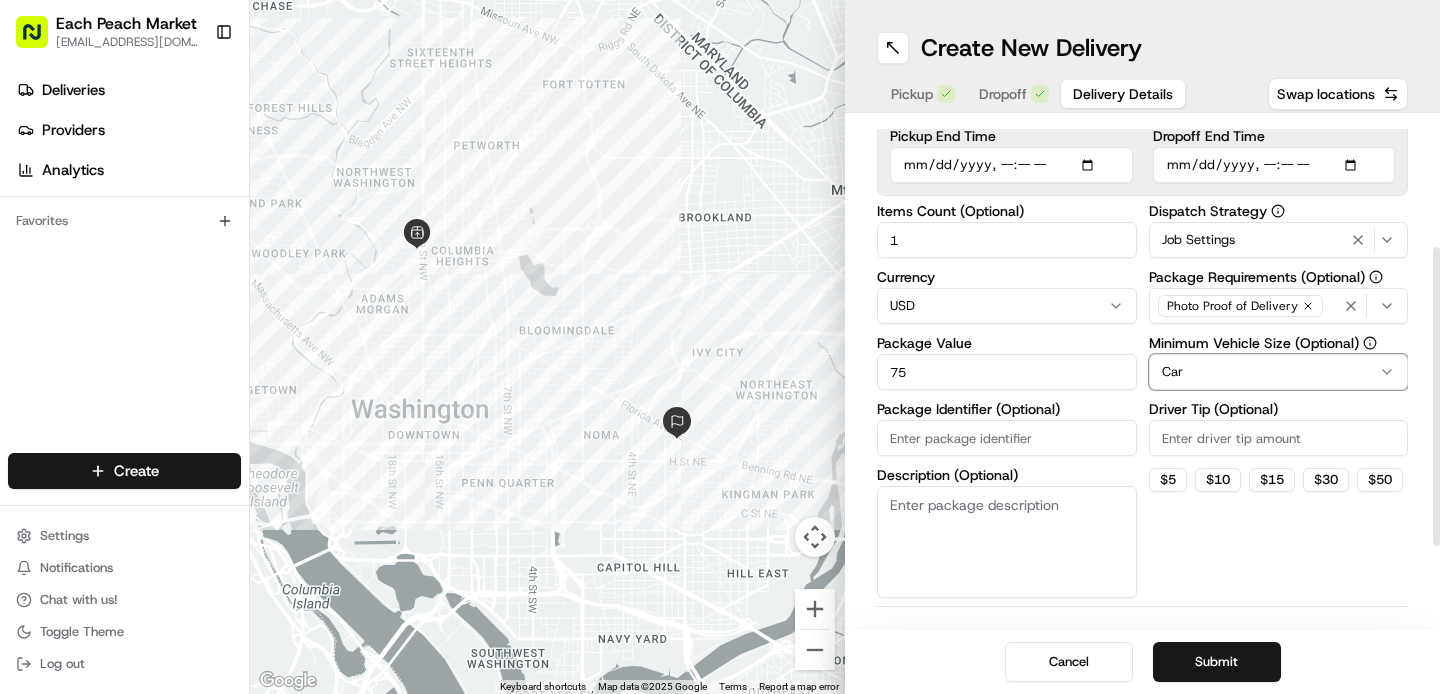 scroll, scrollTop: 218, scrollLeft: 0, axis: vertical 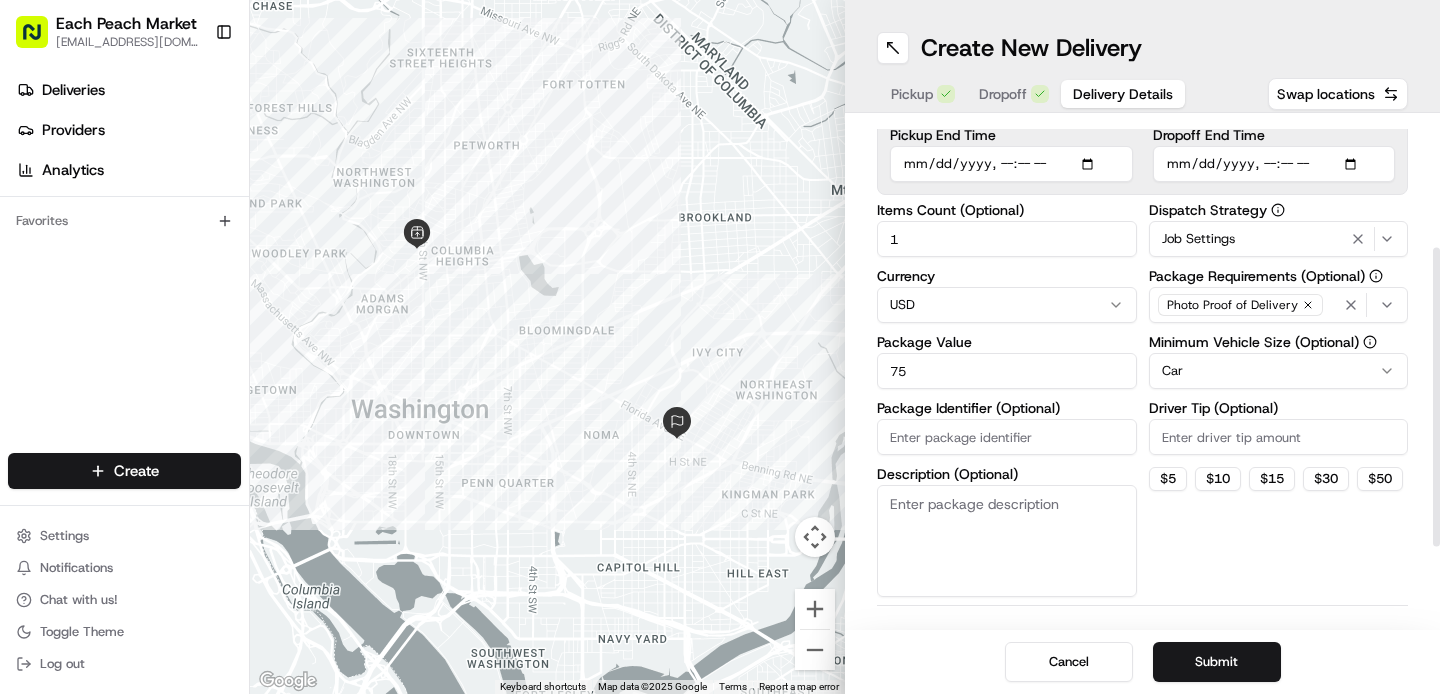 click on "Driver Tip (Optional)" at bounding box center (1279, 437) 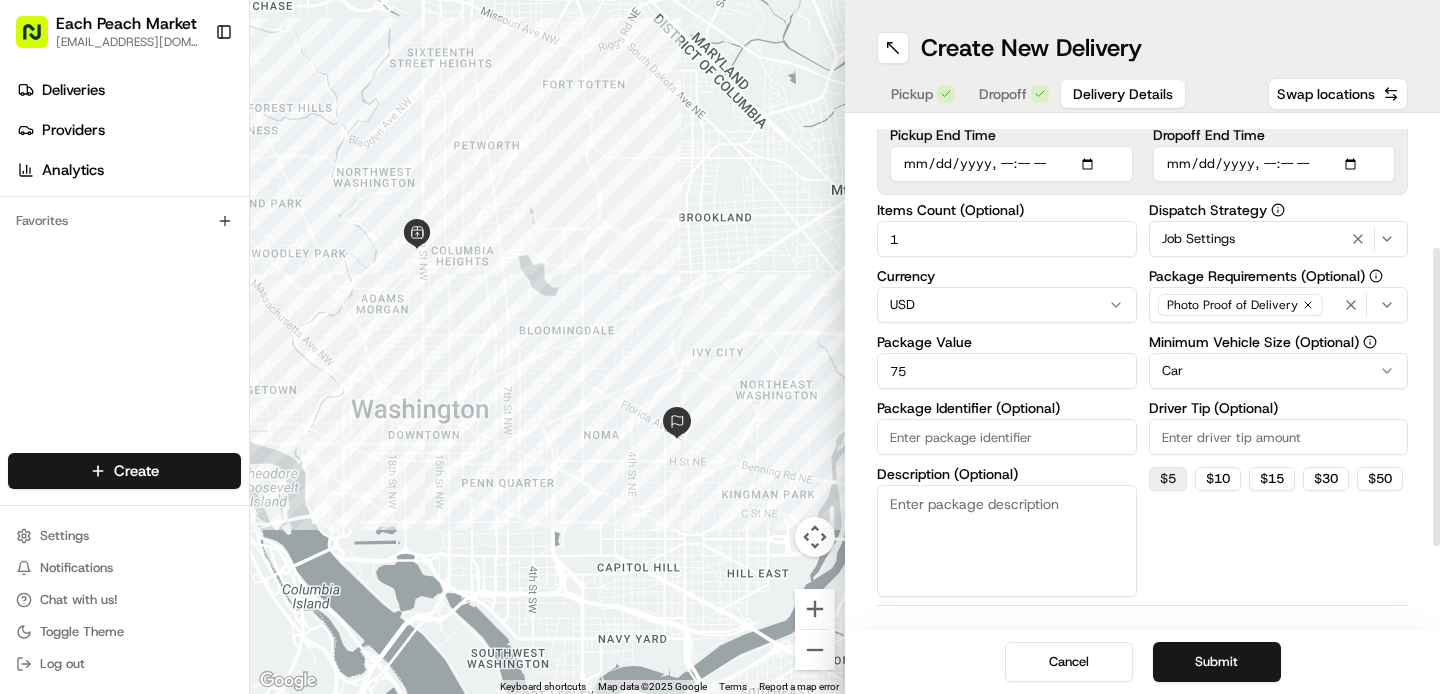 click on "$ 5" at bounding box center [1168, 479] 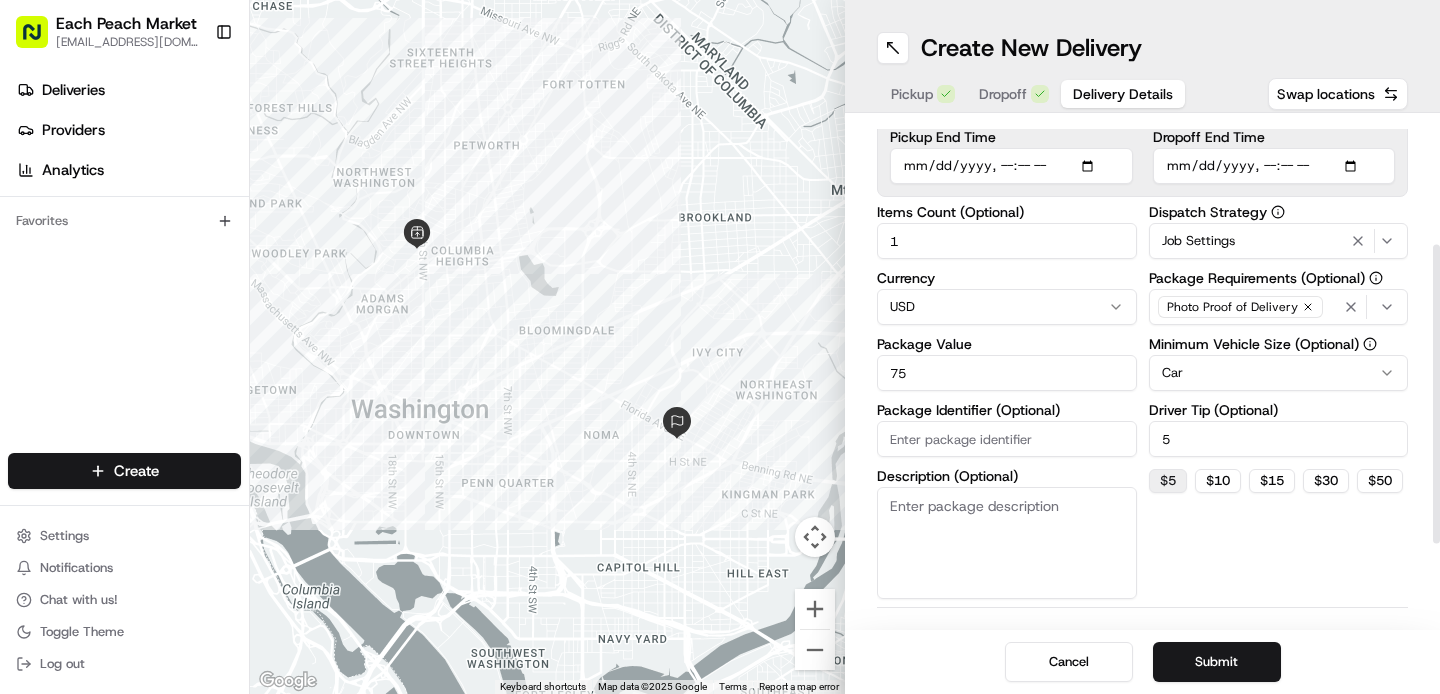 scroll, scrollTop: 207, scrollLeft: 0, axis: vertical 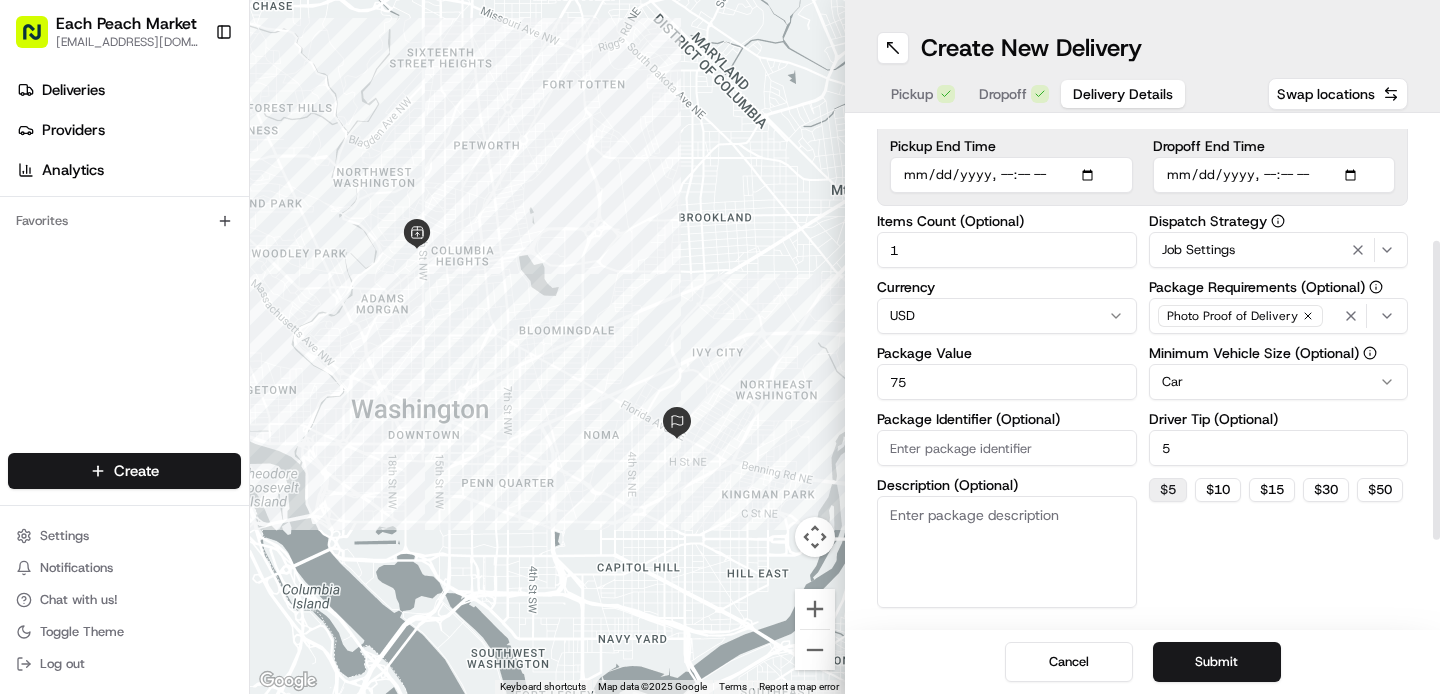 click on "$ 5" at bounding box center [1168, 490] 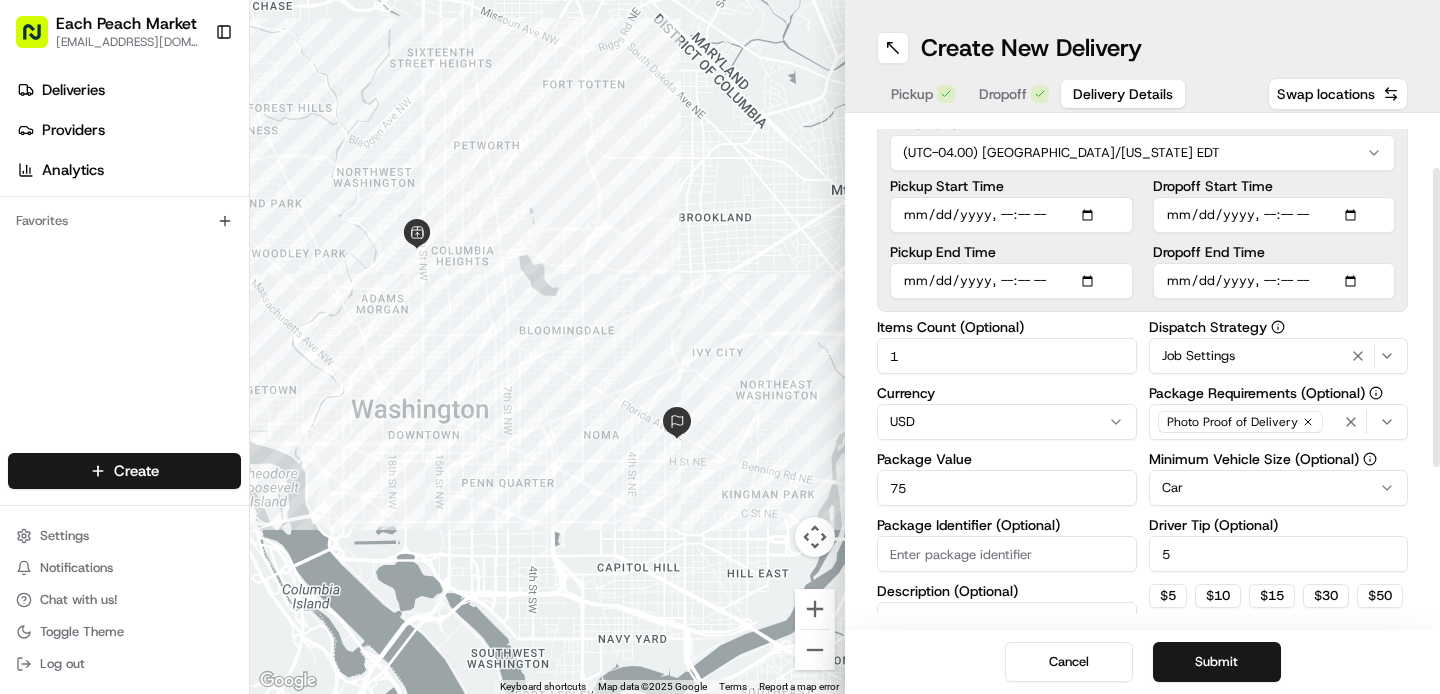 scroll, scrollTop: 103, scrollLeft: 0, axis: vertical 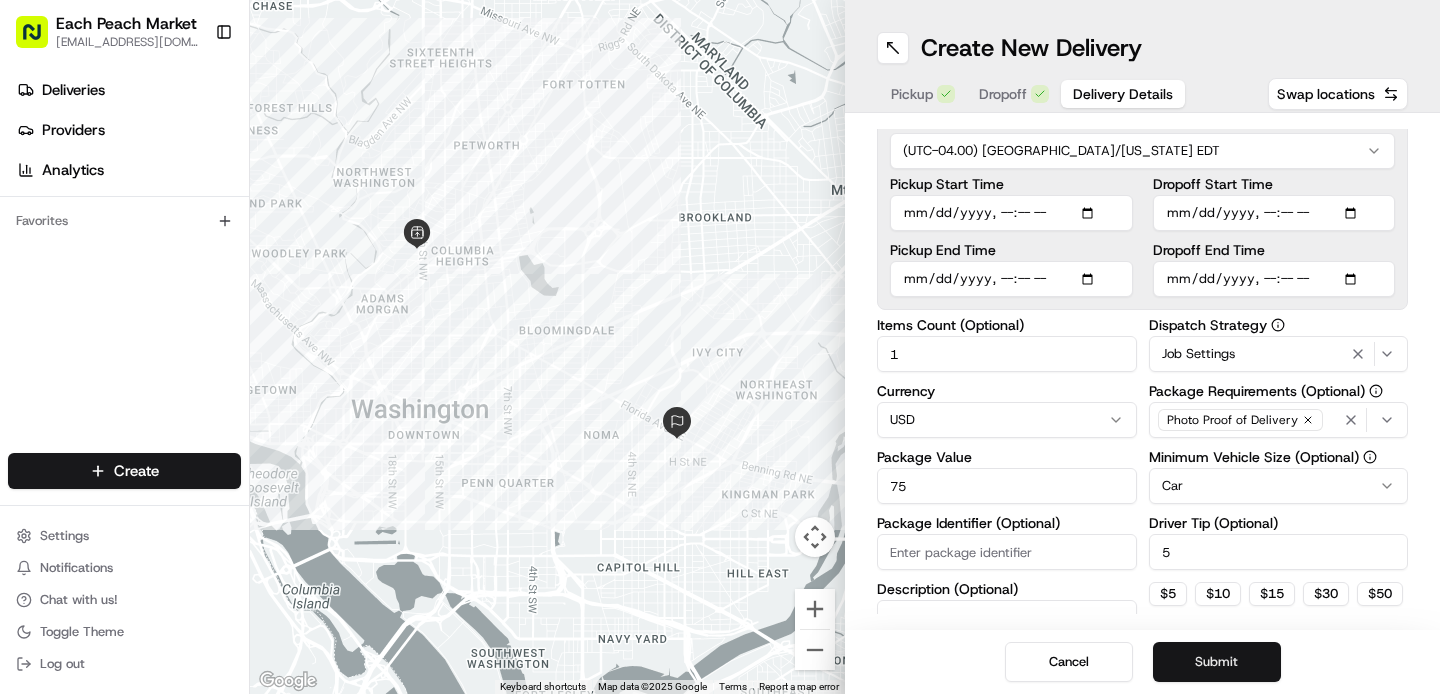 click on "Submit" at bounding box center (1217, 662) 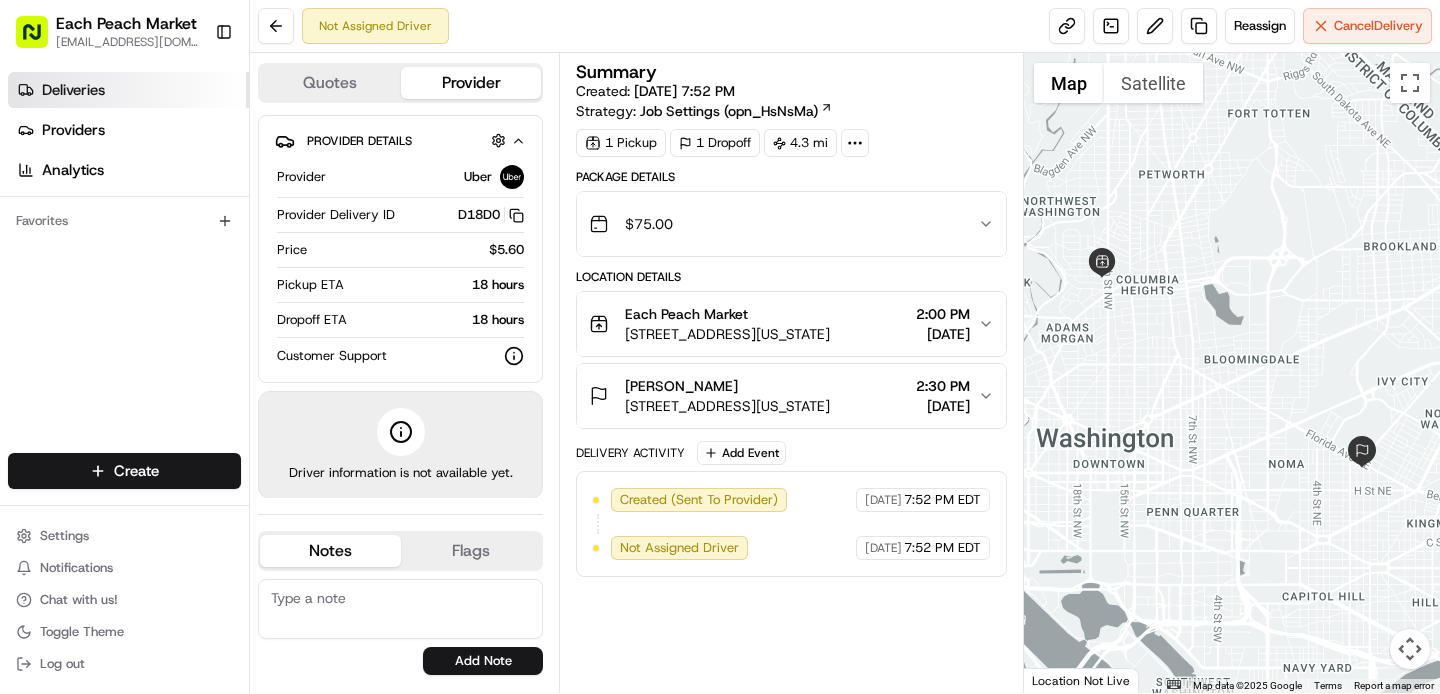 click on "Deliveries" at bounding box center [128, 90] 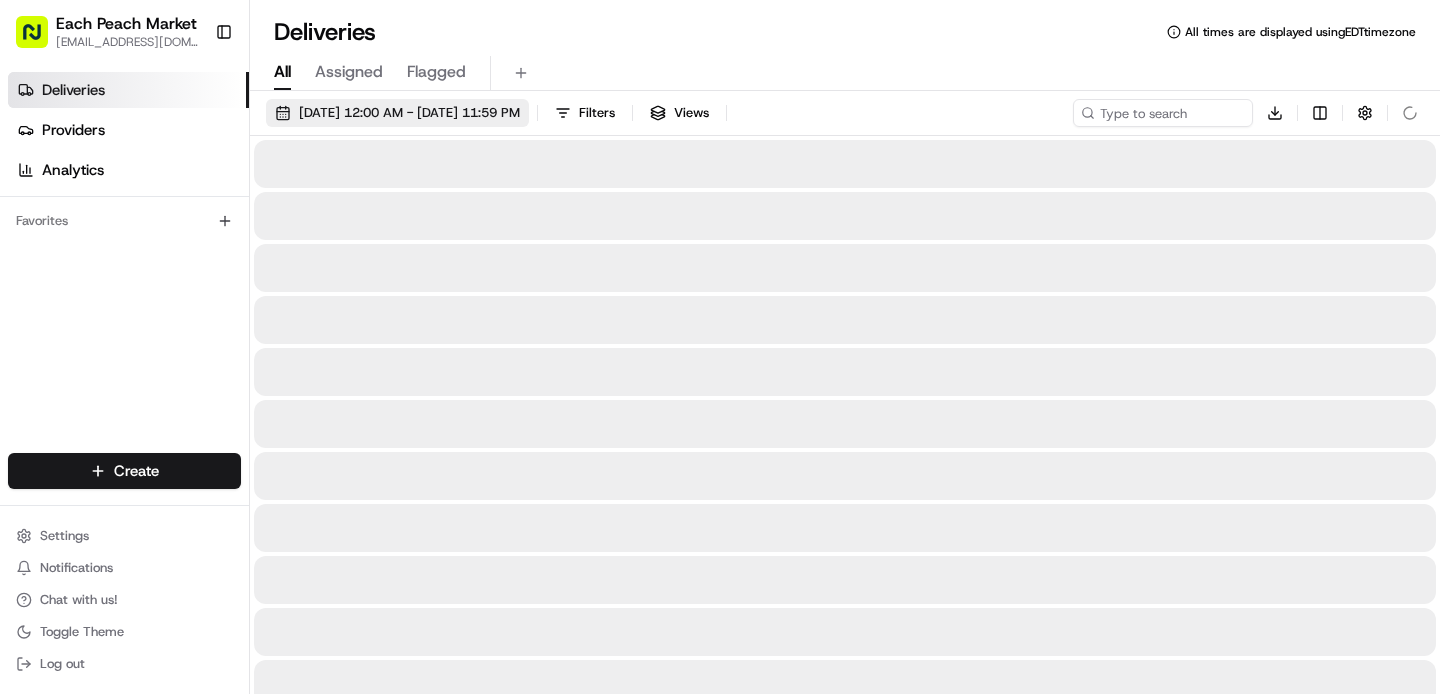 click on "[DATE] 12:00 AM - [DATE] 11:59 PM" at bounding box center [409, 113] 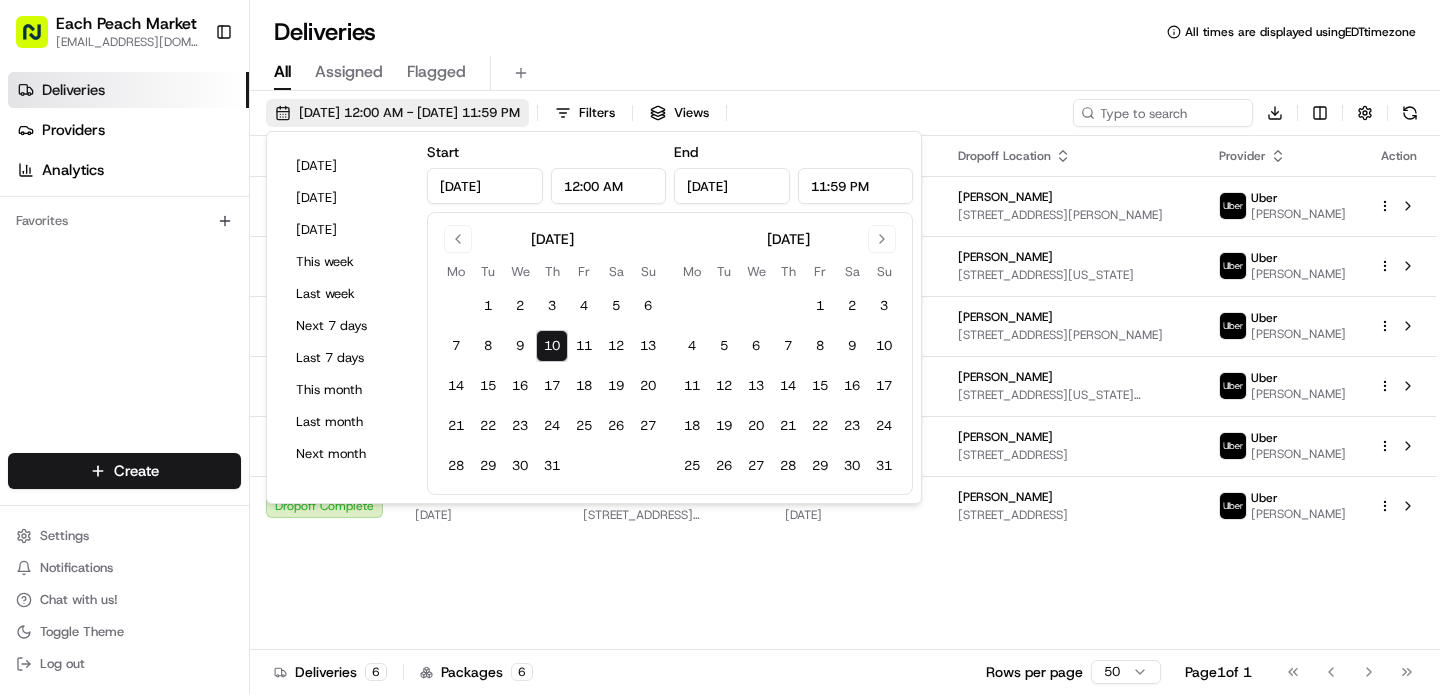 click on "[DATE] 12:00 AM - [DATE] 11:59 PM" at bounding box center (409, 113) 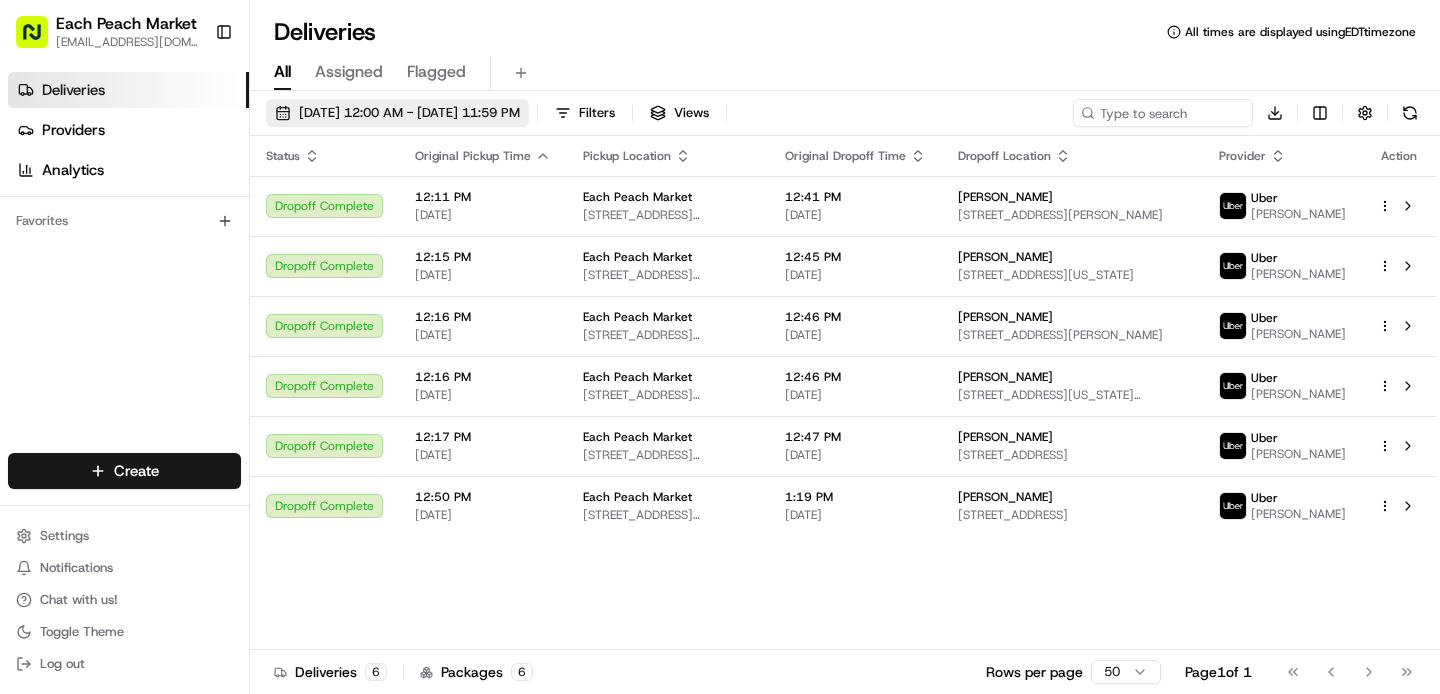 click on "[DATE] 12:00 AM - [DATE] 11:59 PM" at bounding box center (409, 113) 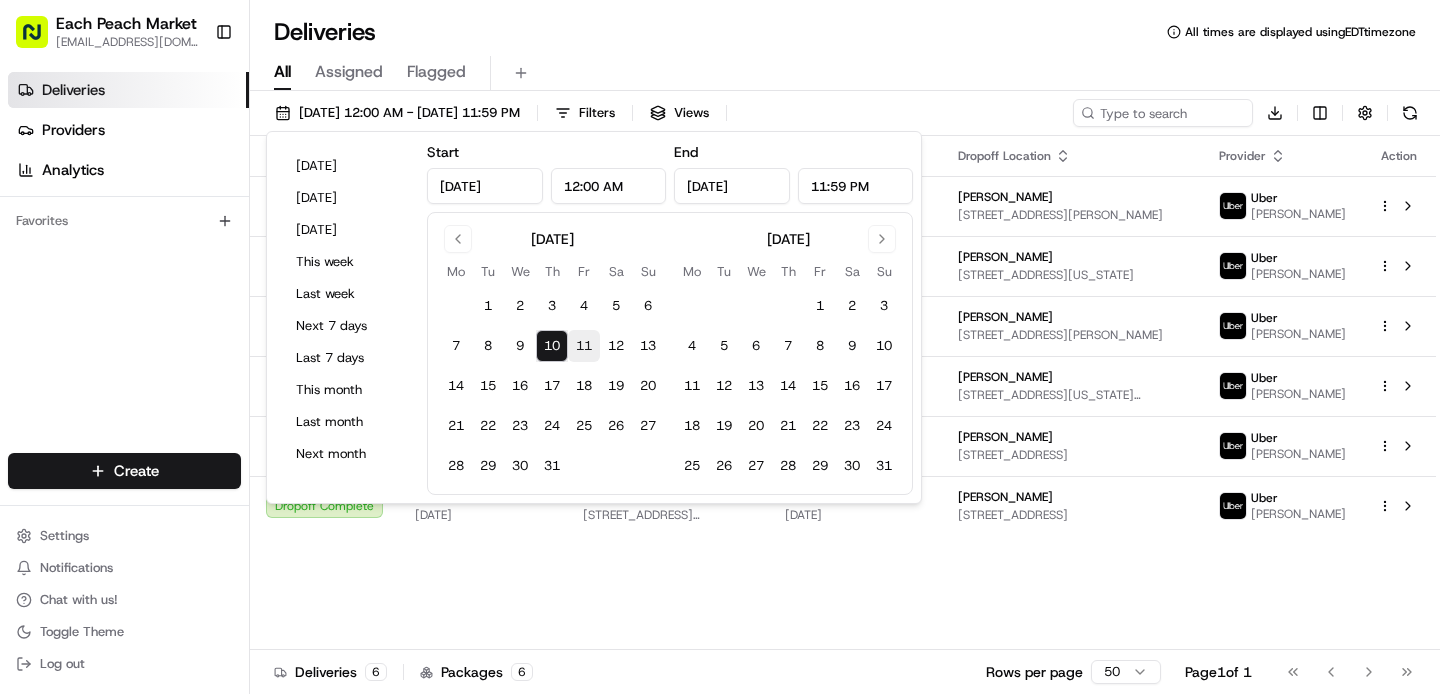 click on "11" at bounding box center [584, 346] 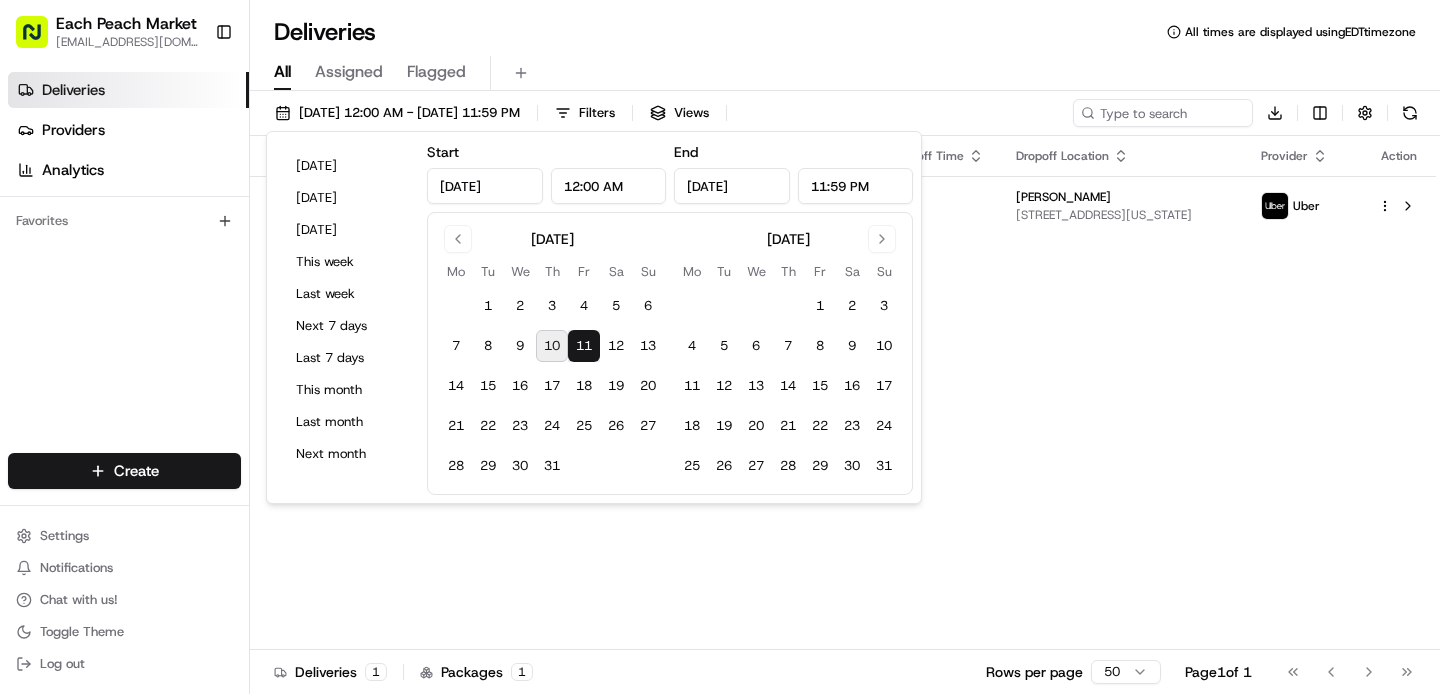click on "All Assigned Flagged" at bounding box center (845, 73) 